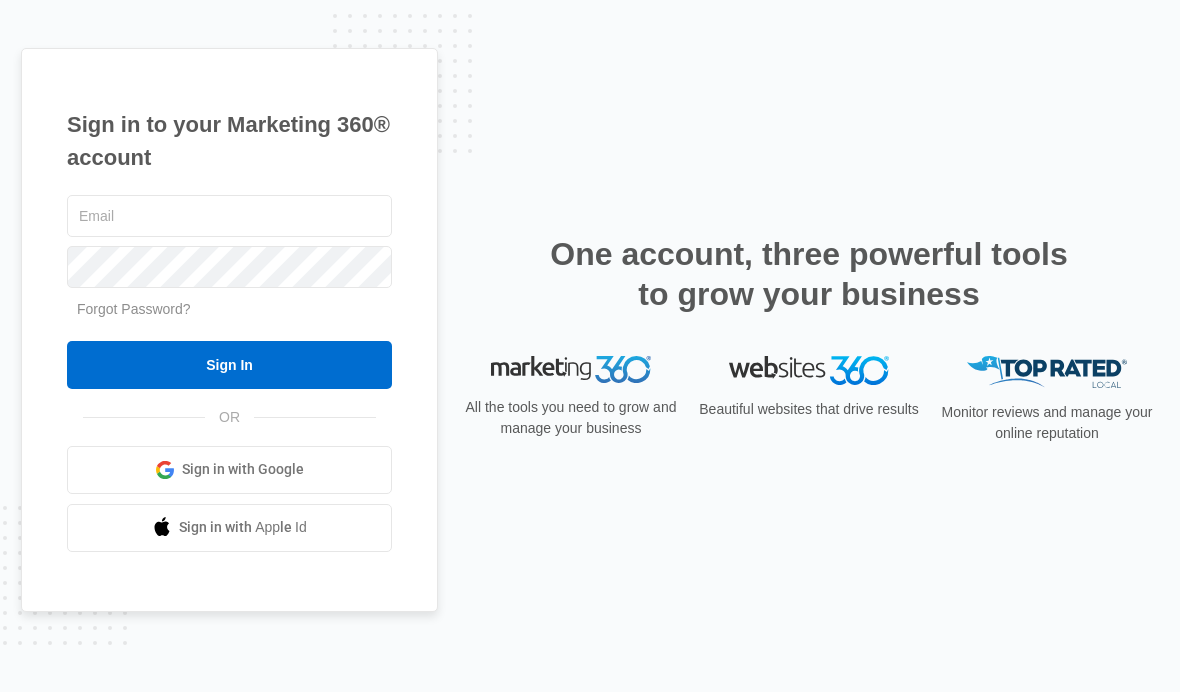 scroll, scrollTop: 0, scrollLeft: 0, axis: both 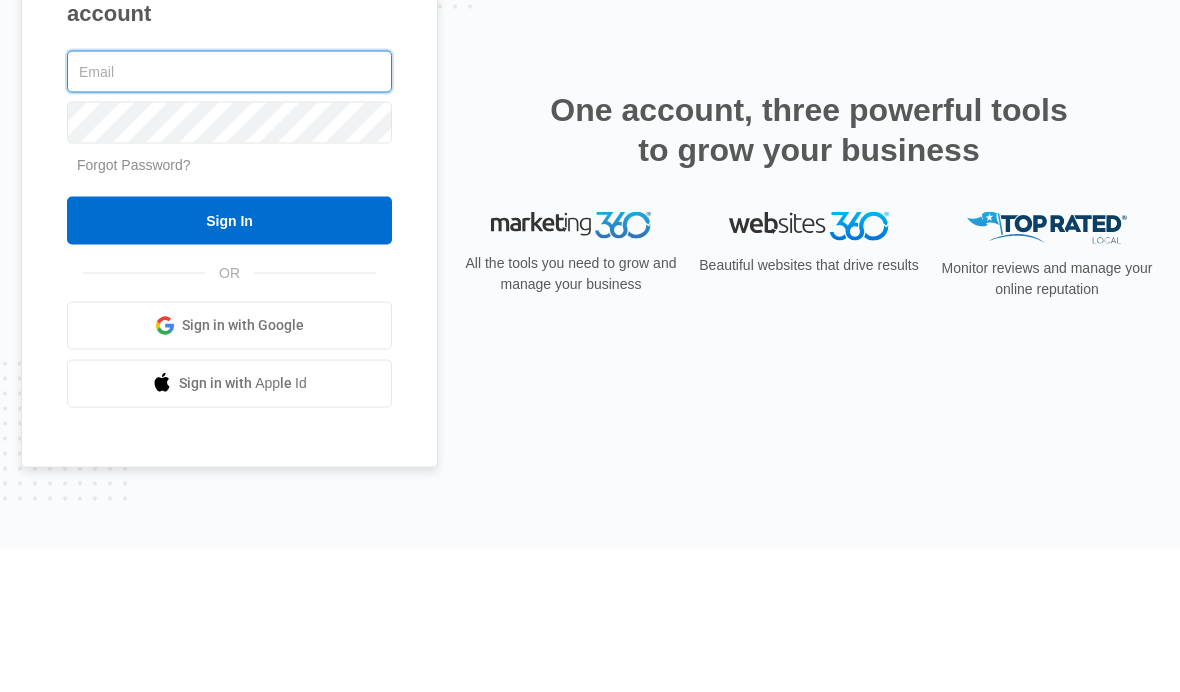 type on "[USERNAME]@example.com" 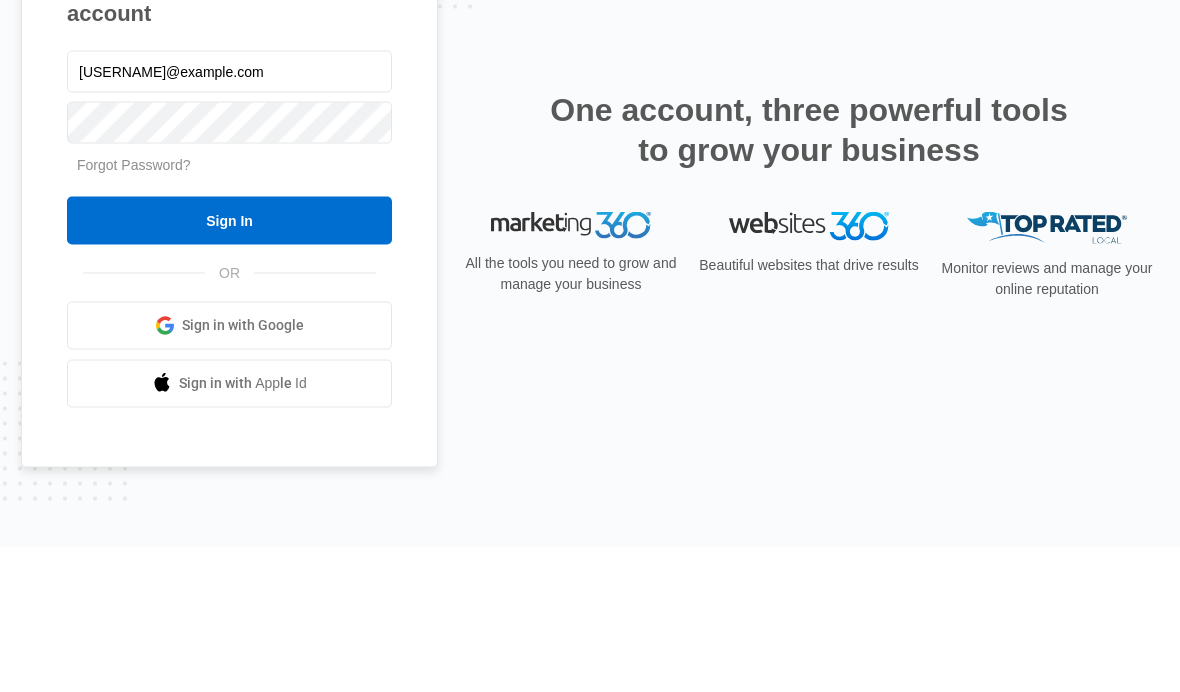 scroll, scrollTop: 82, scrollLeft: 0, axis: vertical 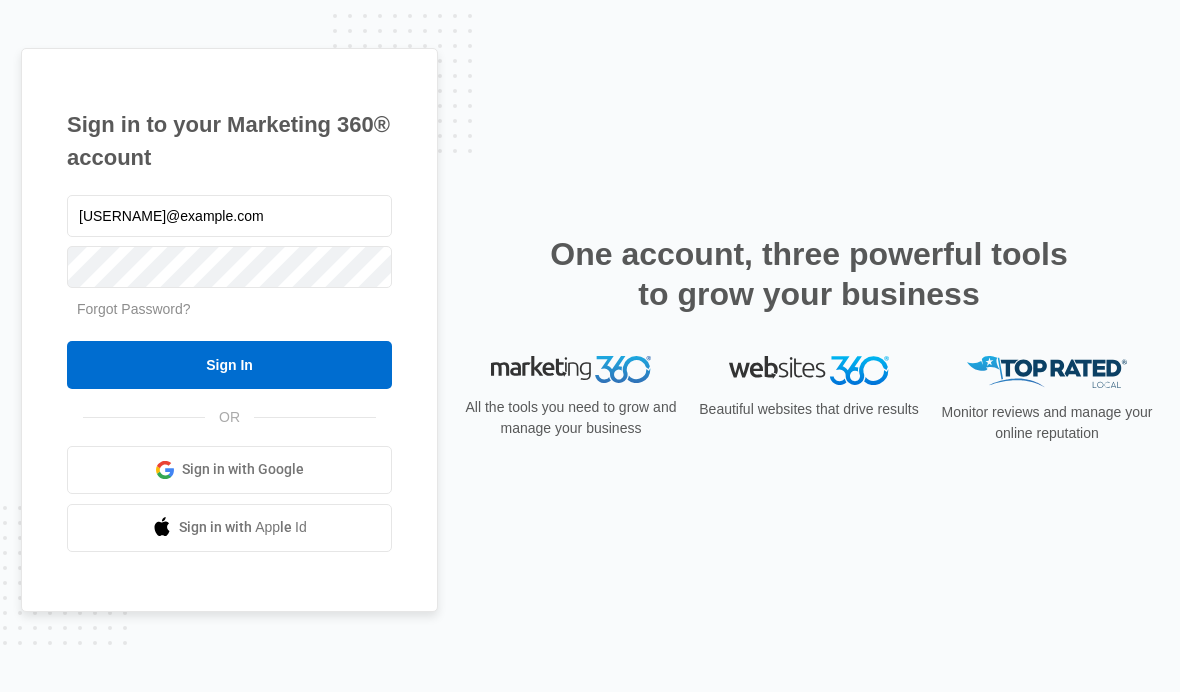 click on "Sign In" at bounding box center (229, 365) 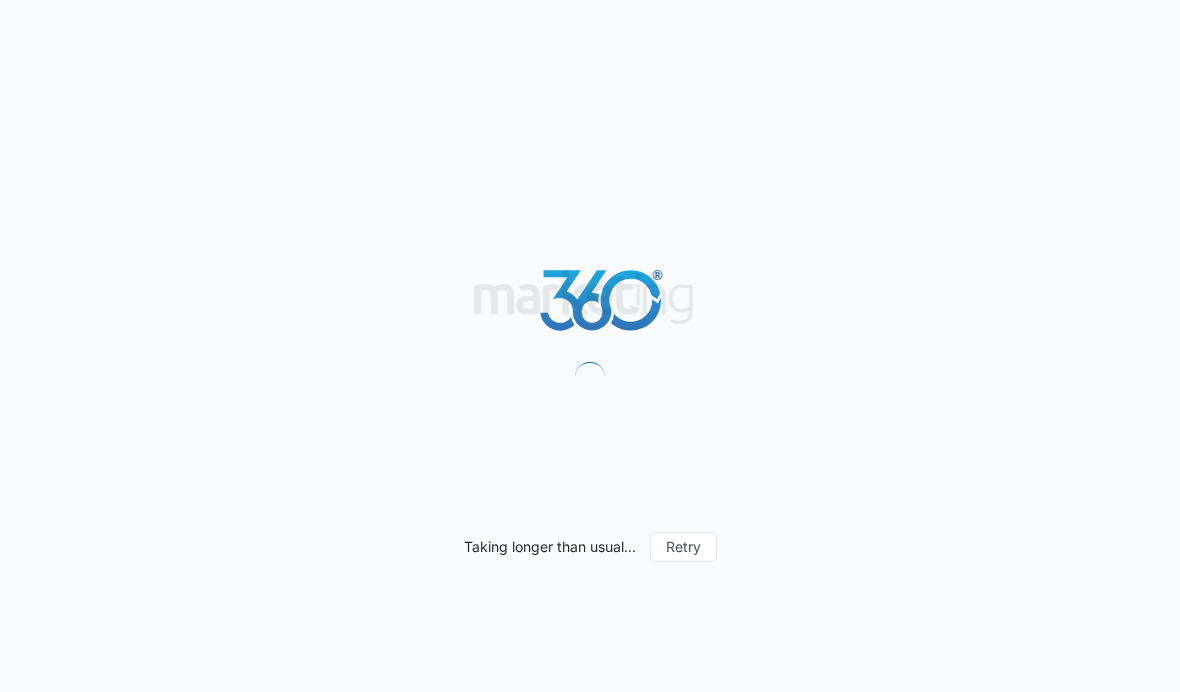 scroll, scrollTop: 0, scrollLeft: 0, axis: both 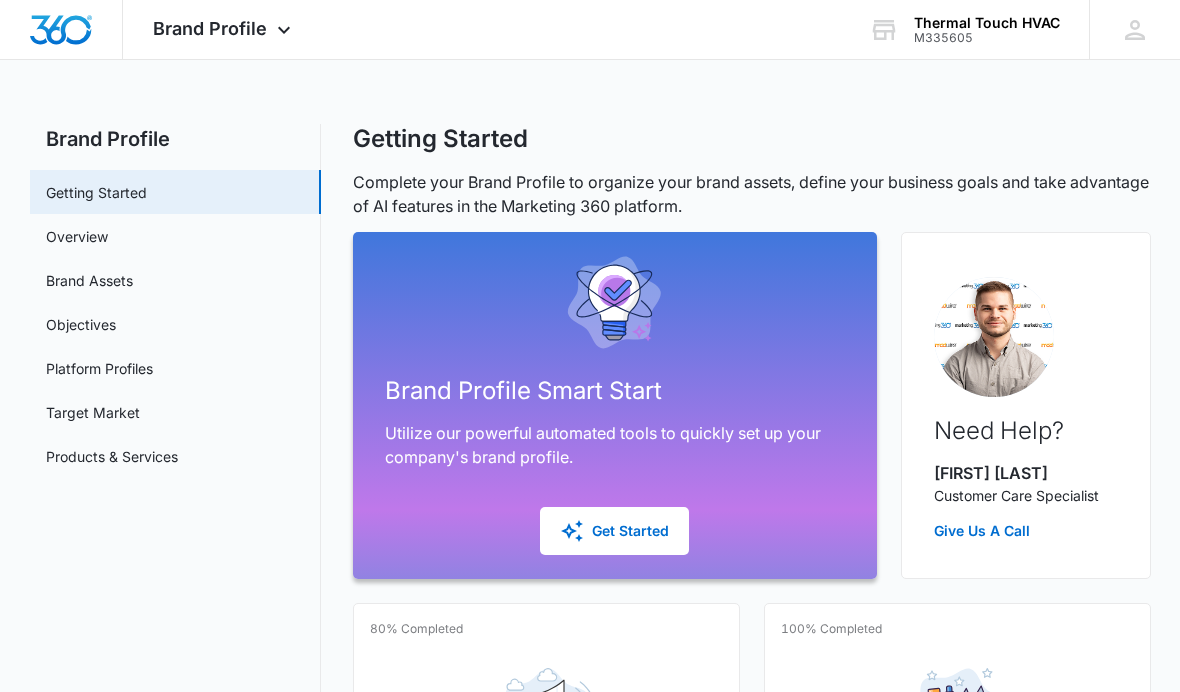 click at bounding box center [61, 30] 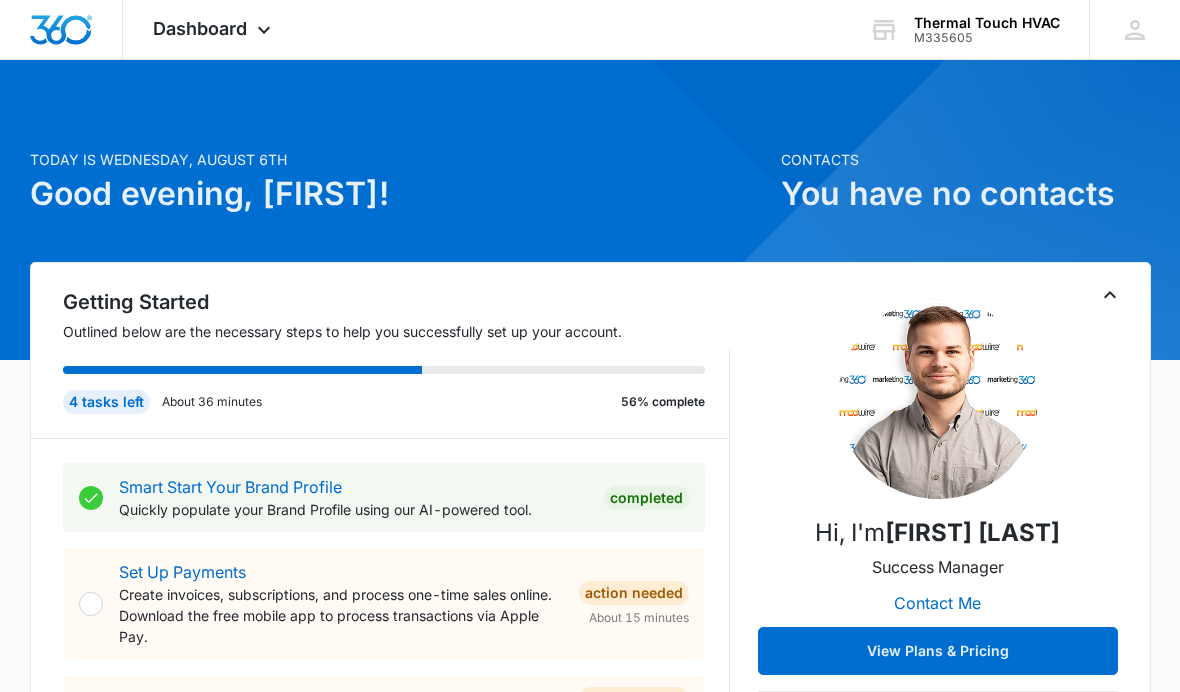 click on "Dashboard Apps Reputation Websites Forms CRM Email Social Payments POS Content Ads Intelligence Files Brand Settings" at bounding box center [214, 29] 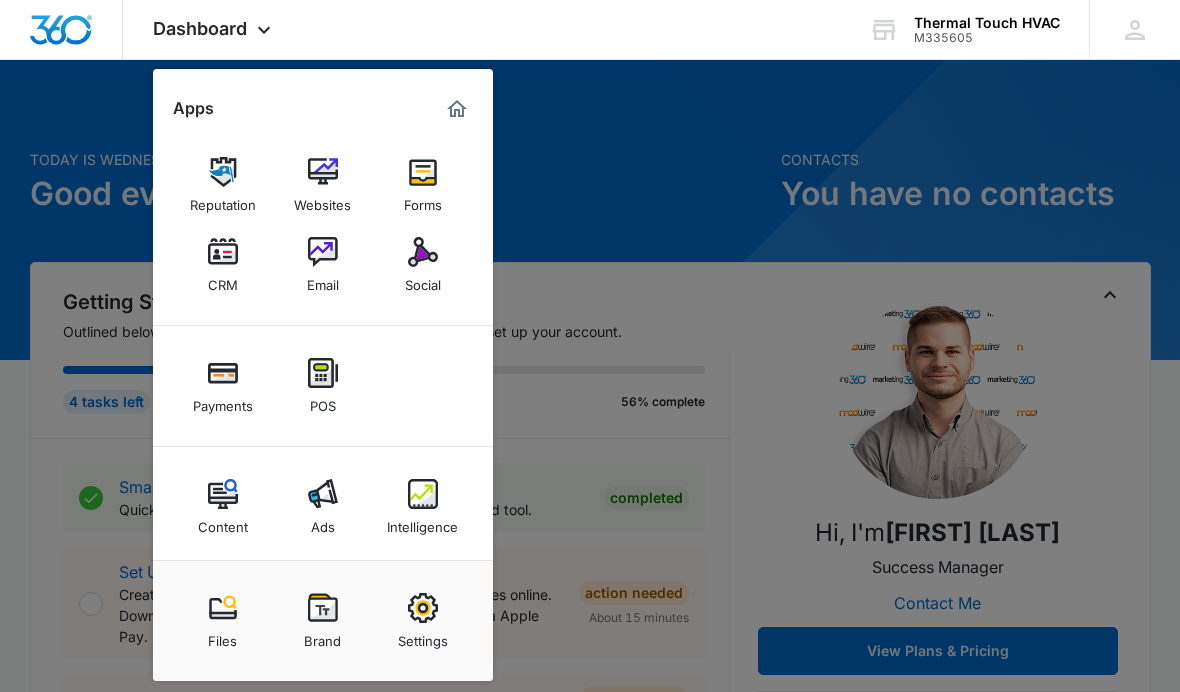 click at bounding box center (323, 494) 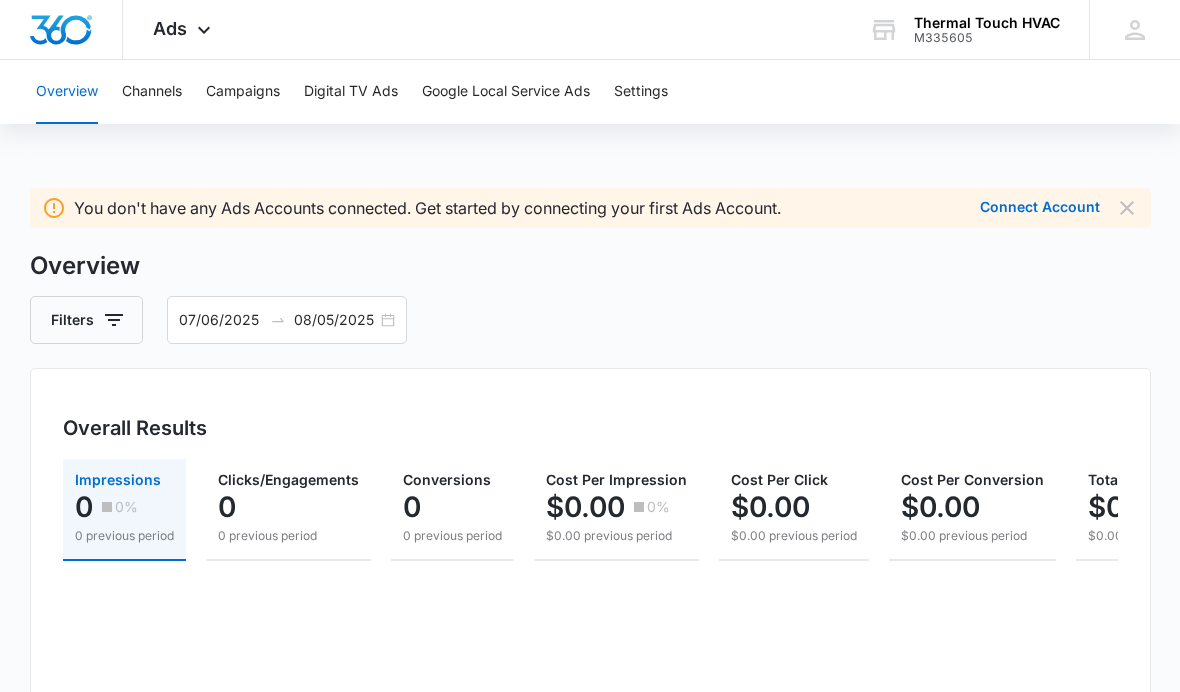 scroll, scrollTop: 0, scrollLeft: 0, axis: both 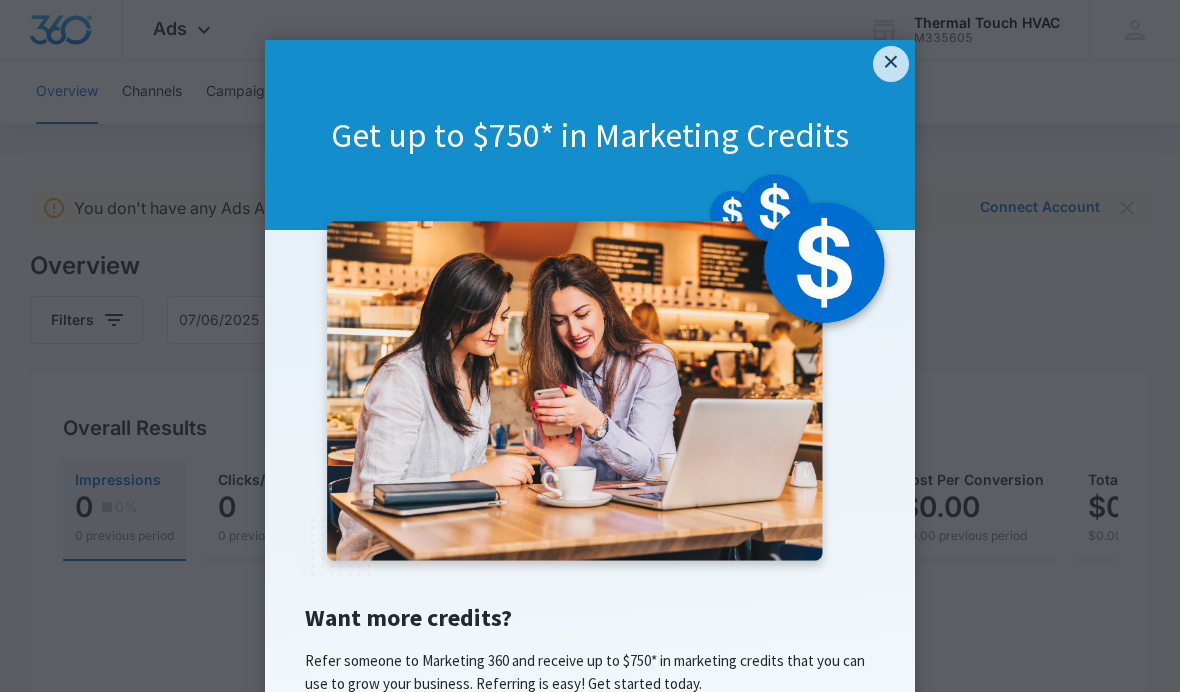 click on "×" at bounding box center (891, 64) 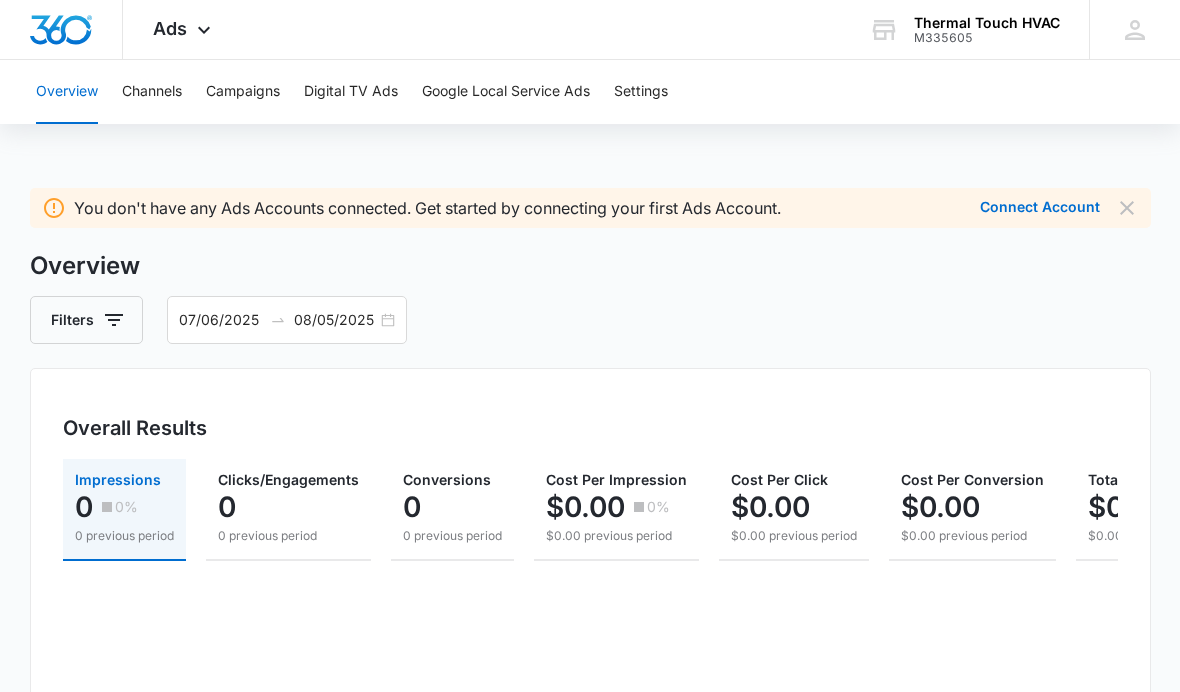 click on "Google Local Service Ads" at bounding box center (506, 92) 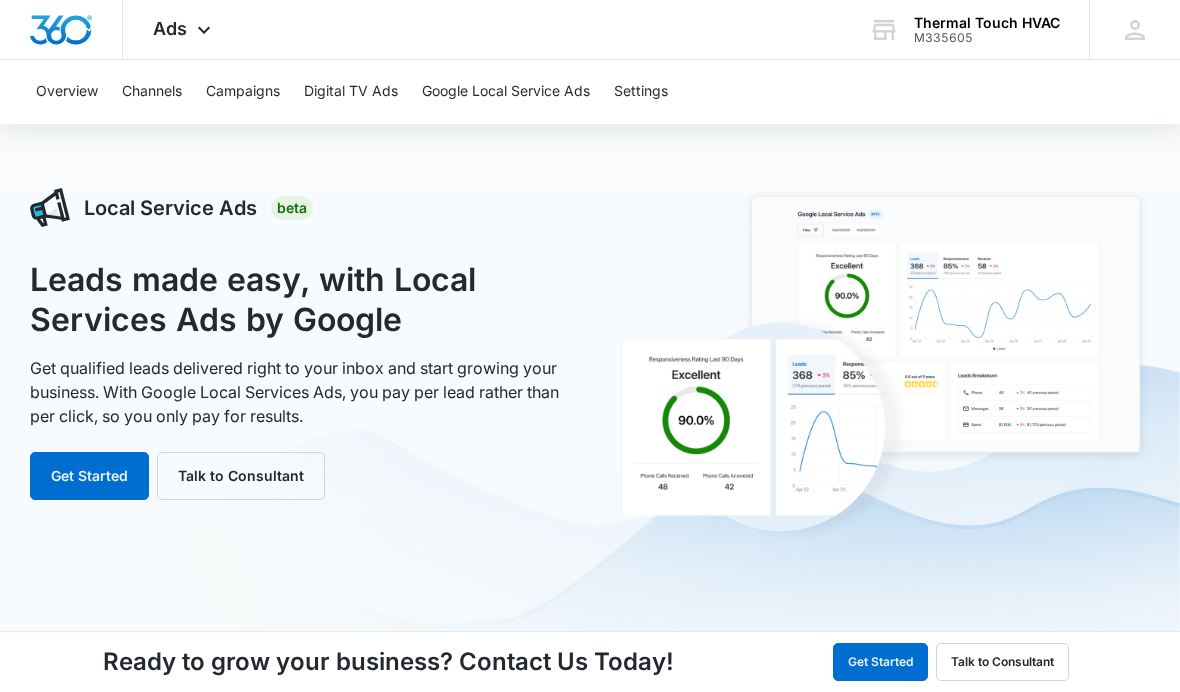 click on "Get Started" at bounding box center (89, 476) 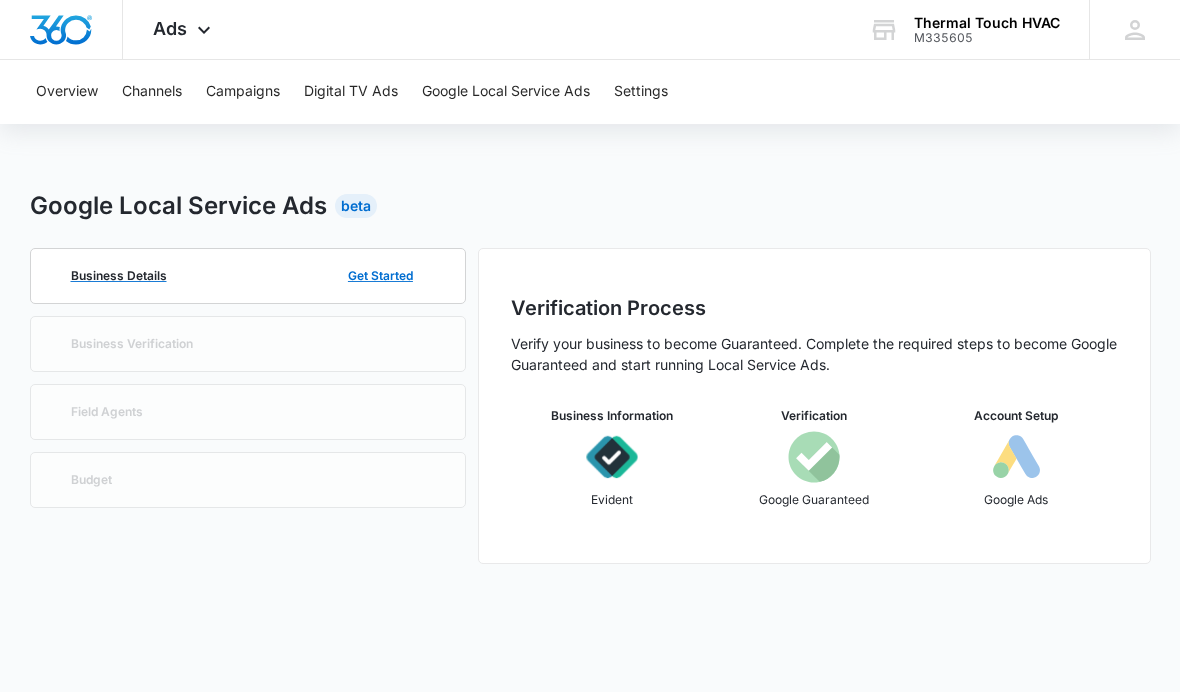 click on "Business Details Get Started" at bounding box center [248, 276] 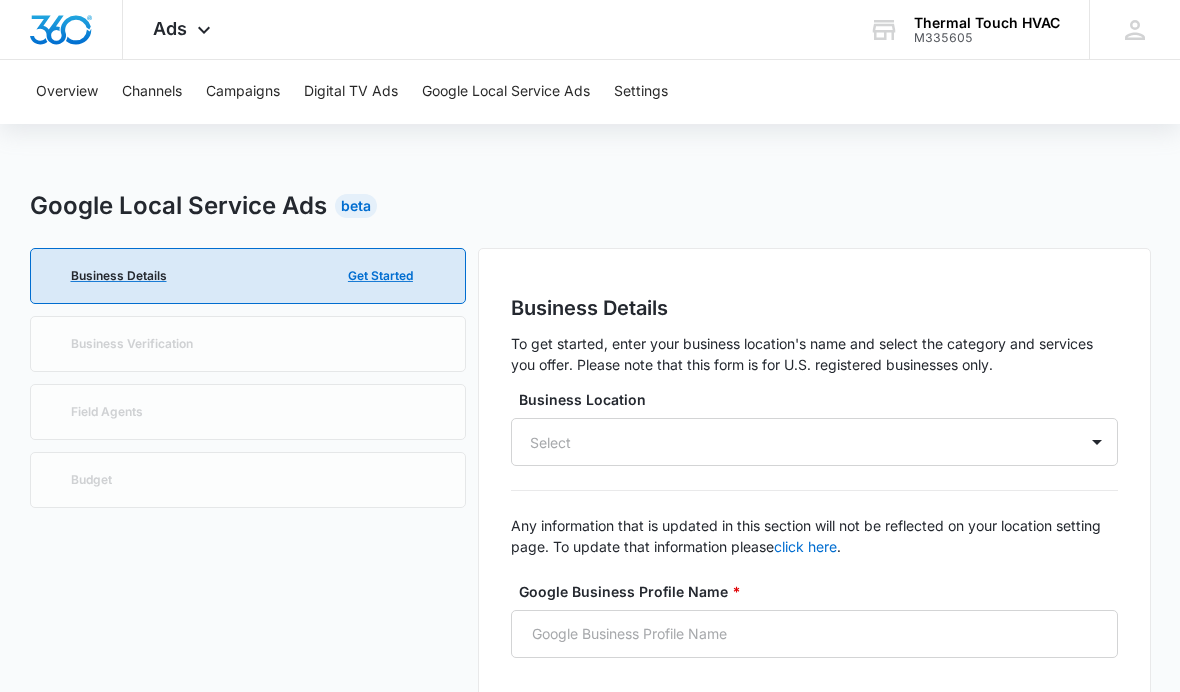 type on "9:00 am" 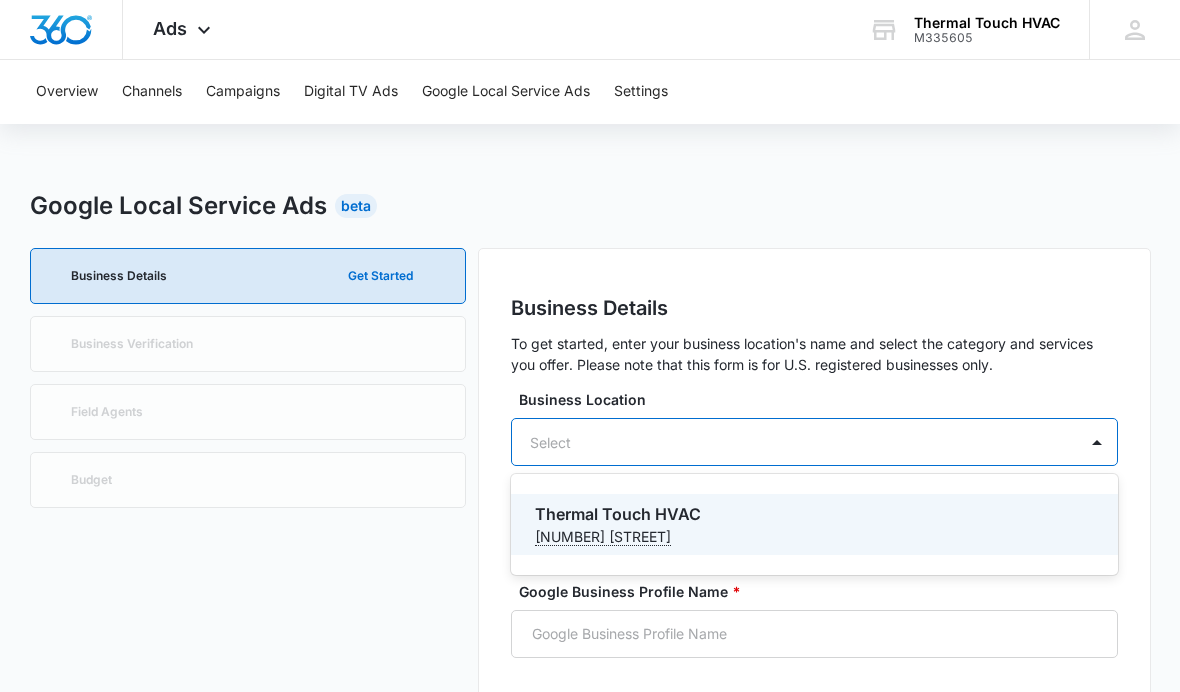 click on "Thermal Touch HVAC" at bounding box center (812, 514) 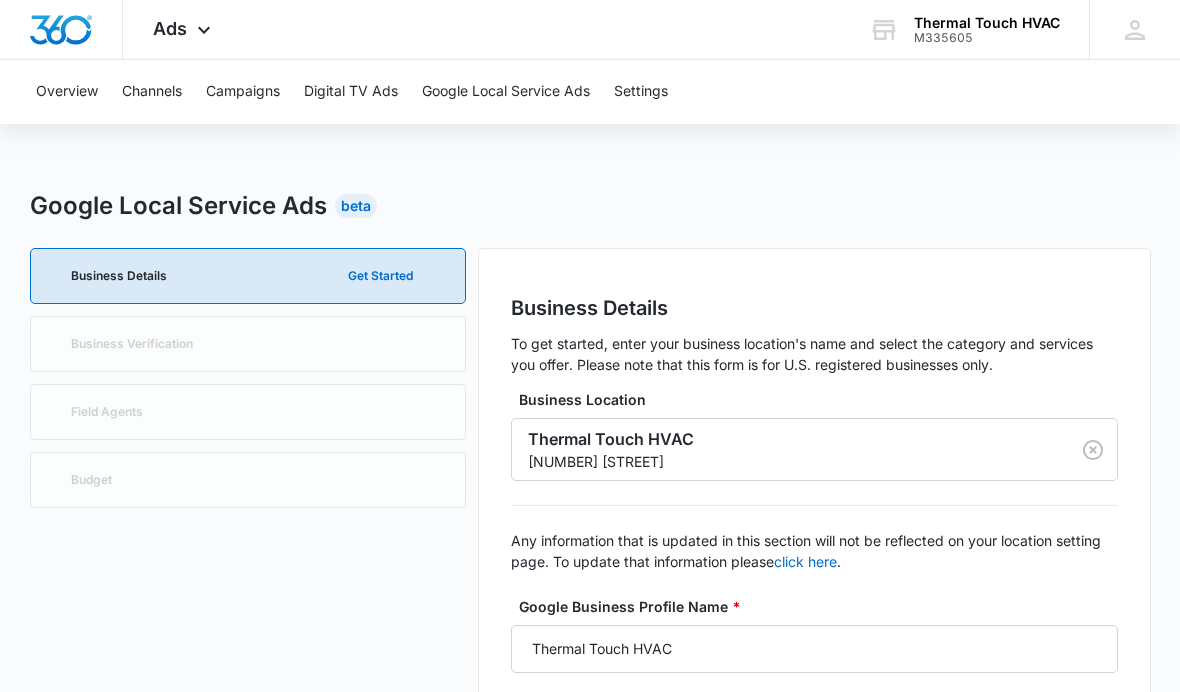 type on "8:00 am" 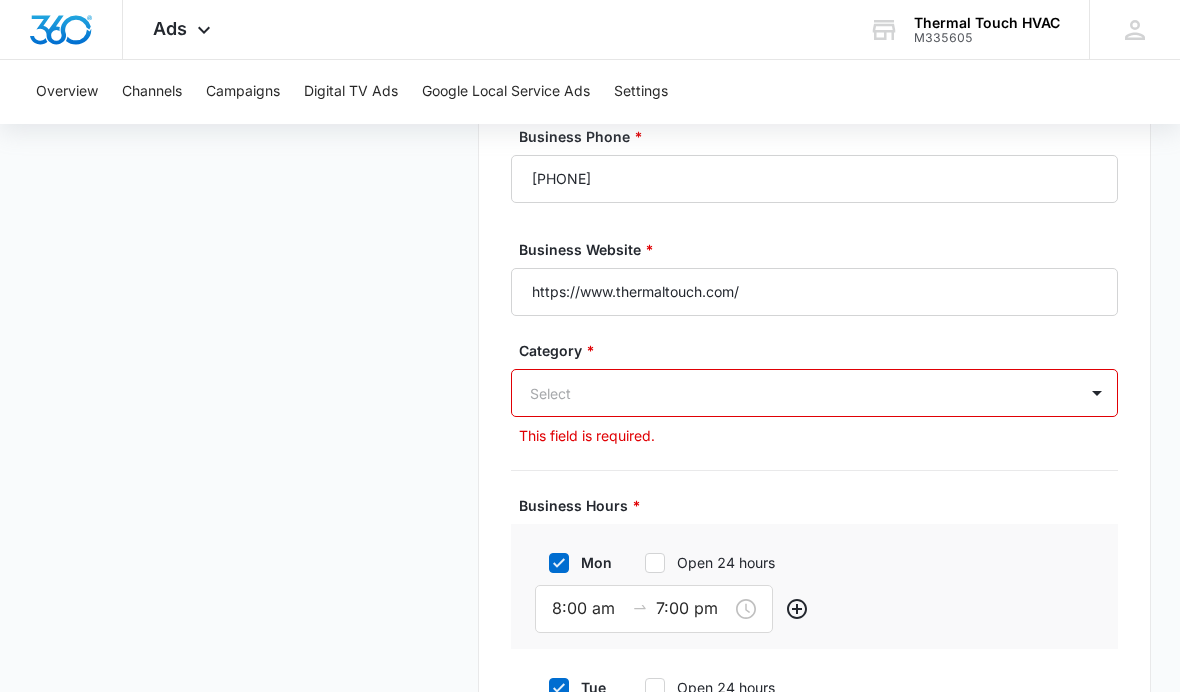 scroll, scrollTop: 1227, scrollLeft: 0, axis: vertical 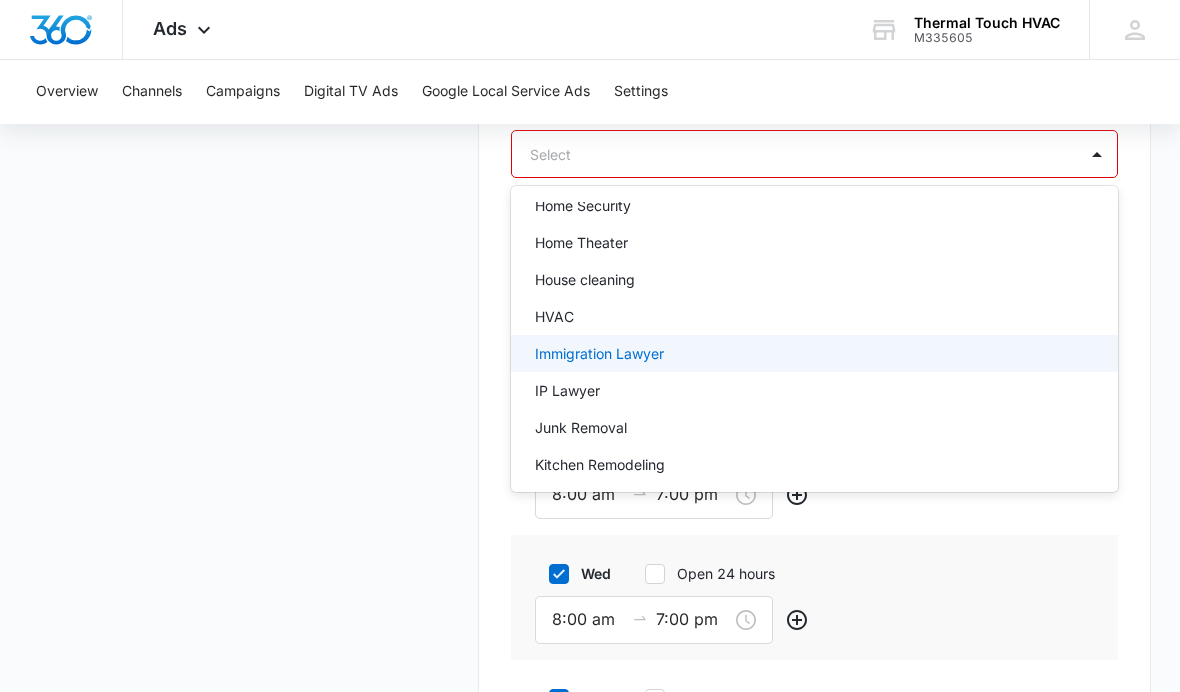 click on "Immigration Lawyer" at bounding box center [814, 353] 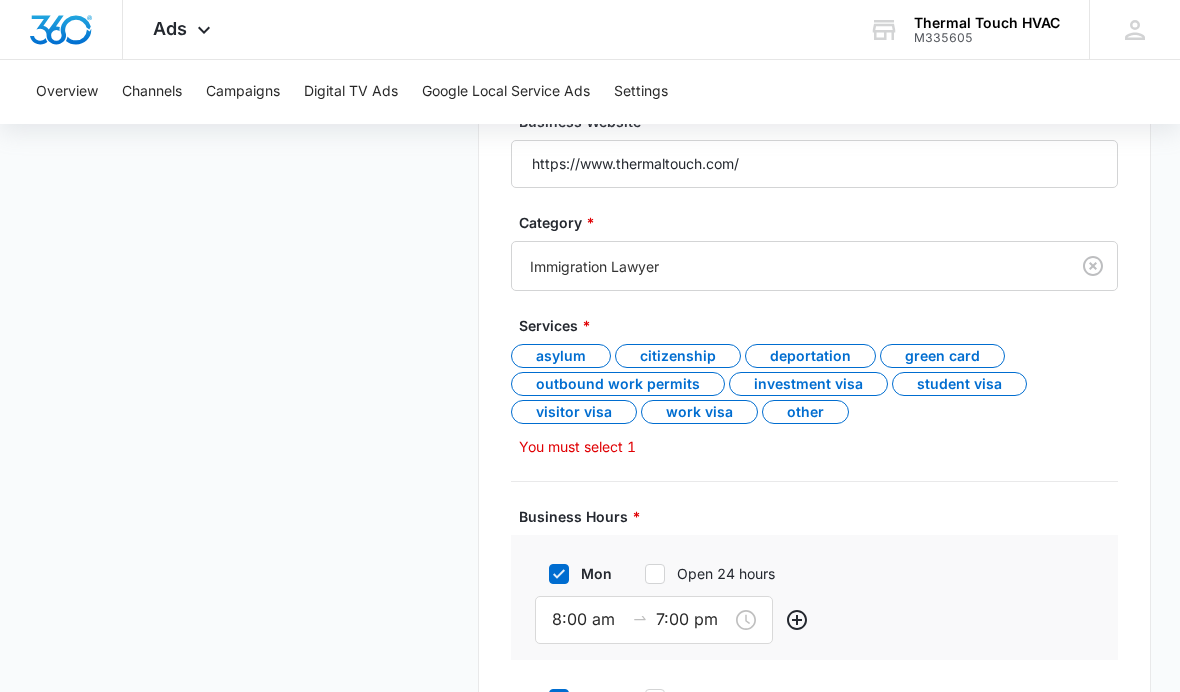 scroll, scrollTop: 1346, scrollLeft: 0, axis: vertical 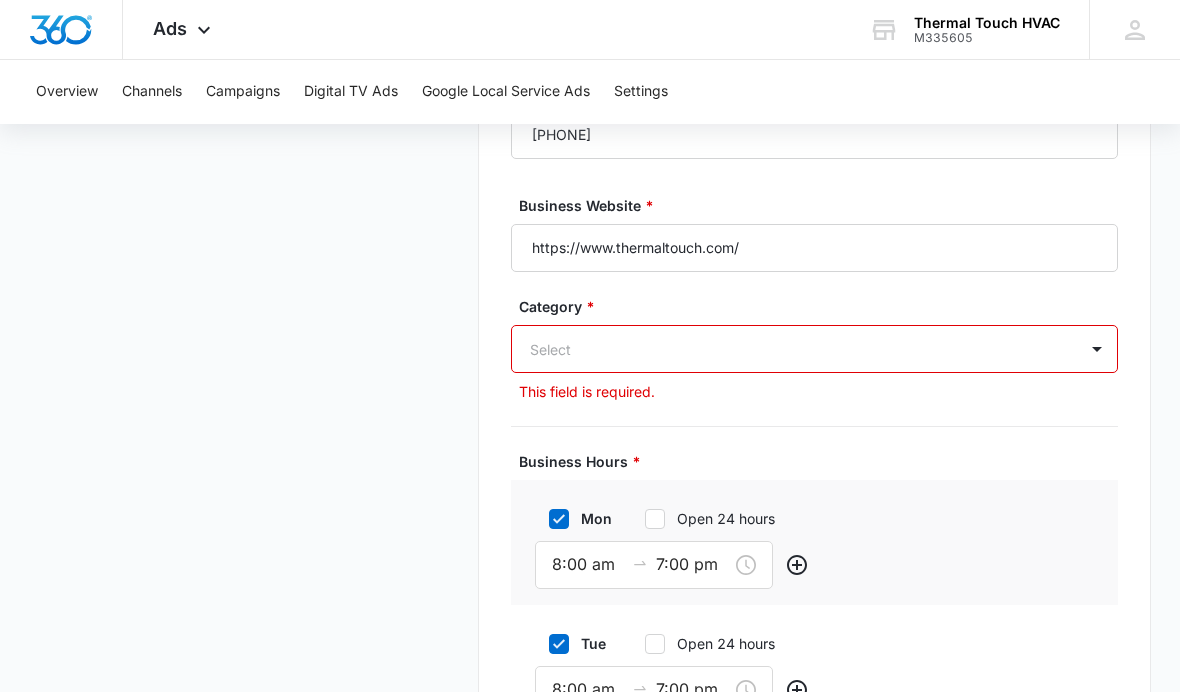 click on "Category * Select This field is required." at bounding box center [814, 349] 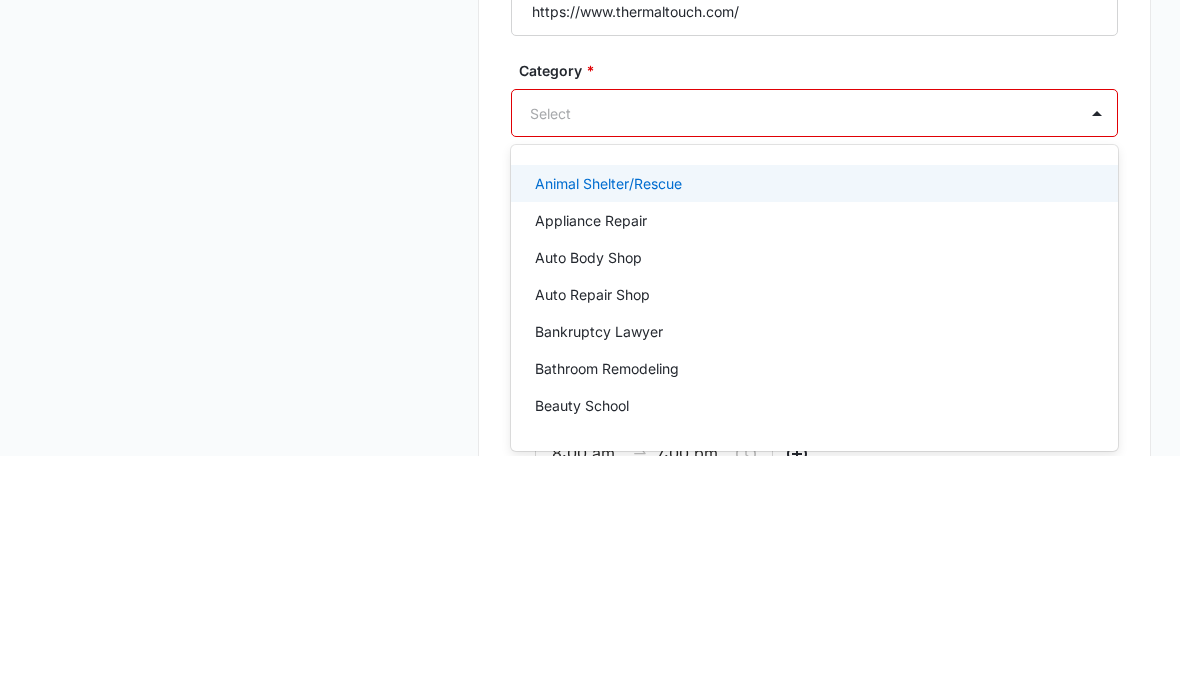 scroll, scrollTop: 1507, scrollLeft: 0, axis: vertical 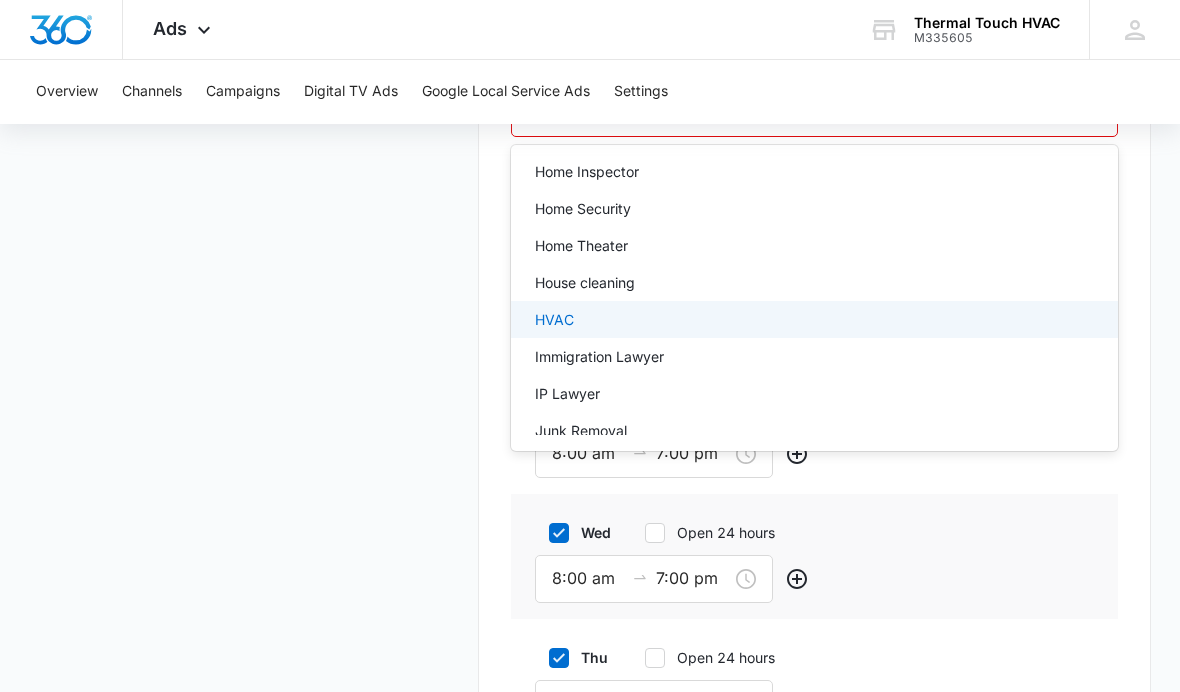 click on "HVAC" at bounding box center [812, 319] 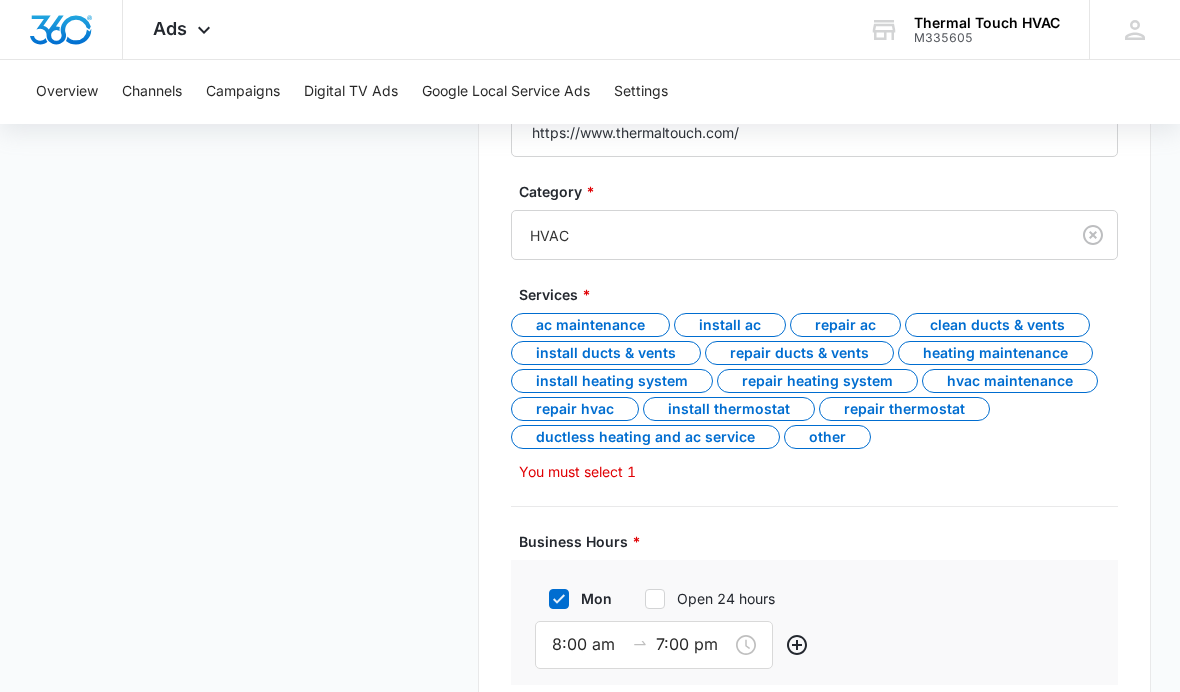 scroll, scrollTop: 1383, scrollLeft: 0, axis: vertical 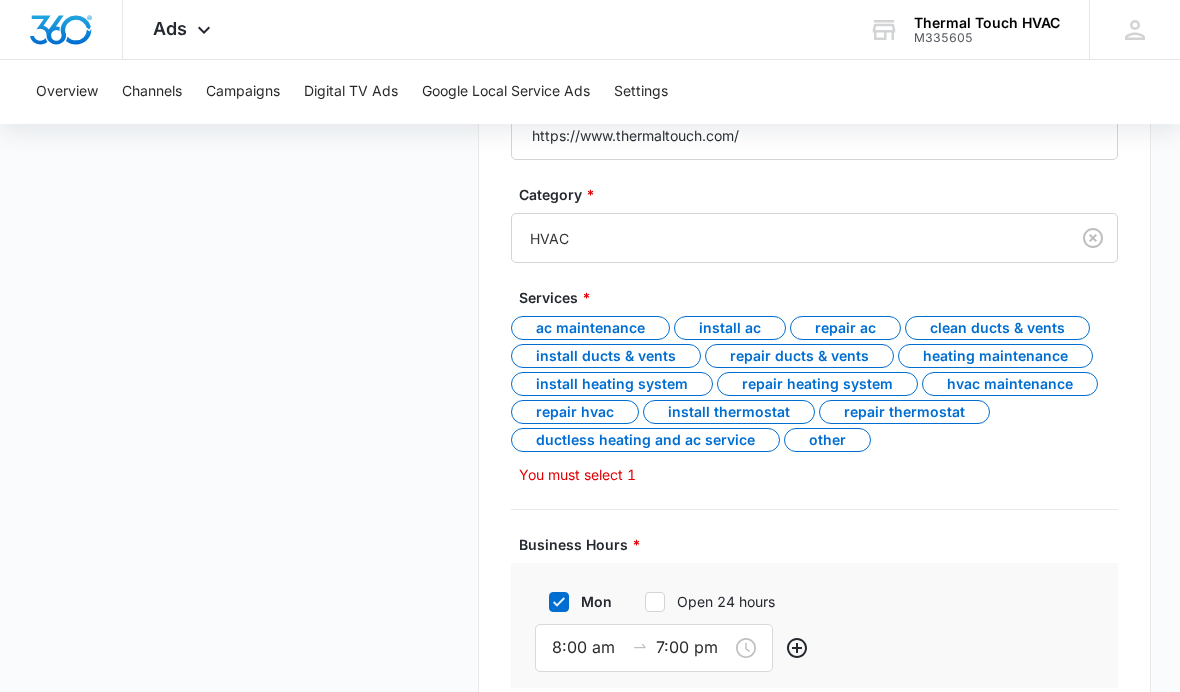 click on "AC maintenance" at bounding box center (590, 328) 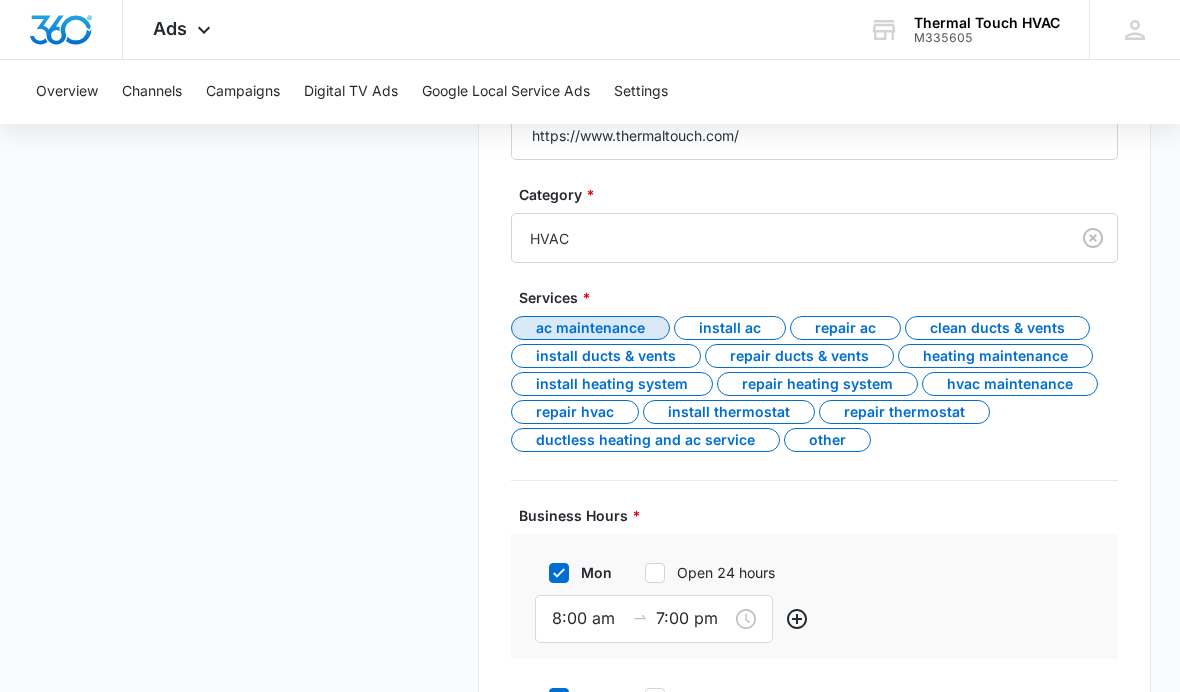 click on "Repair AC" at bounding box center [845, 328] 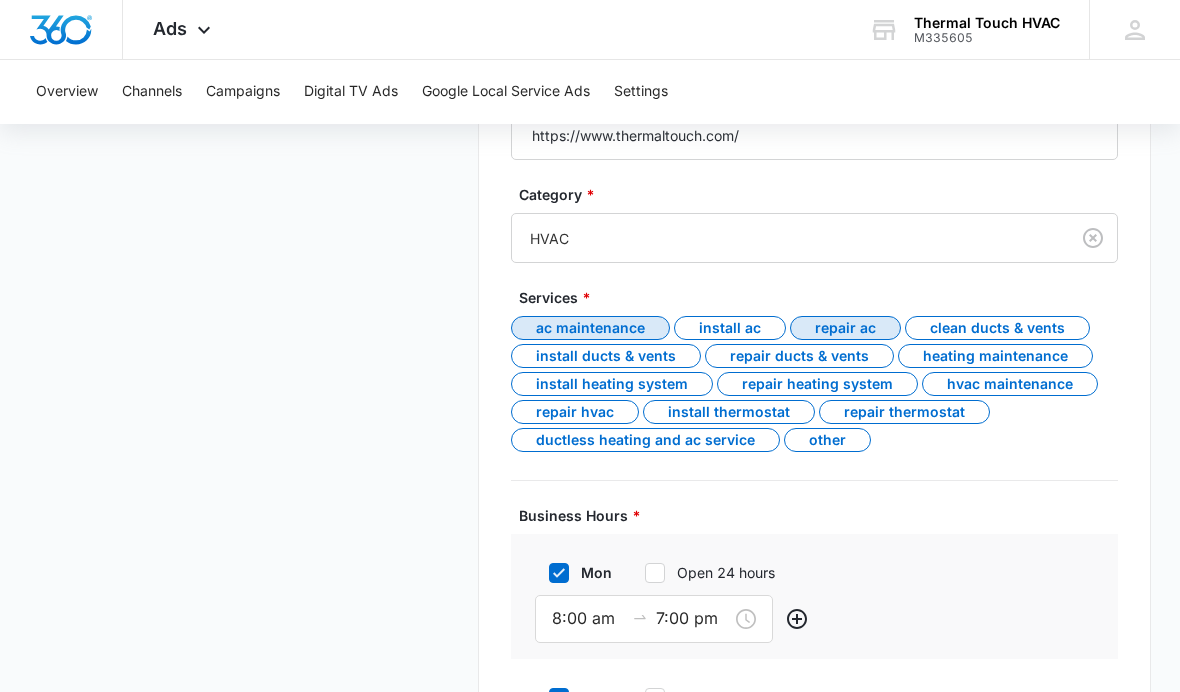 click on "Heating maintenance" at bounding box center [995, 356] 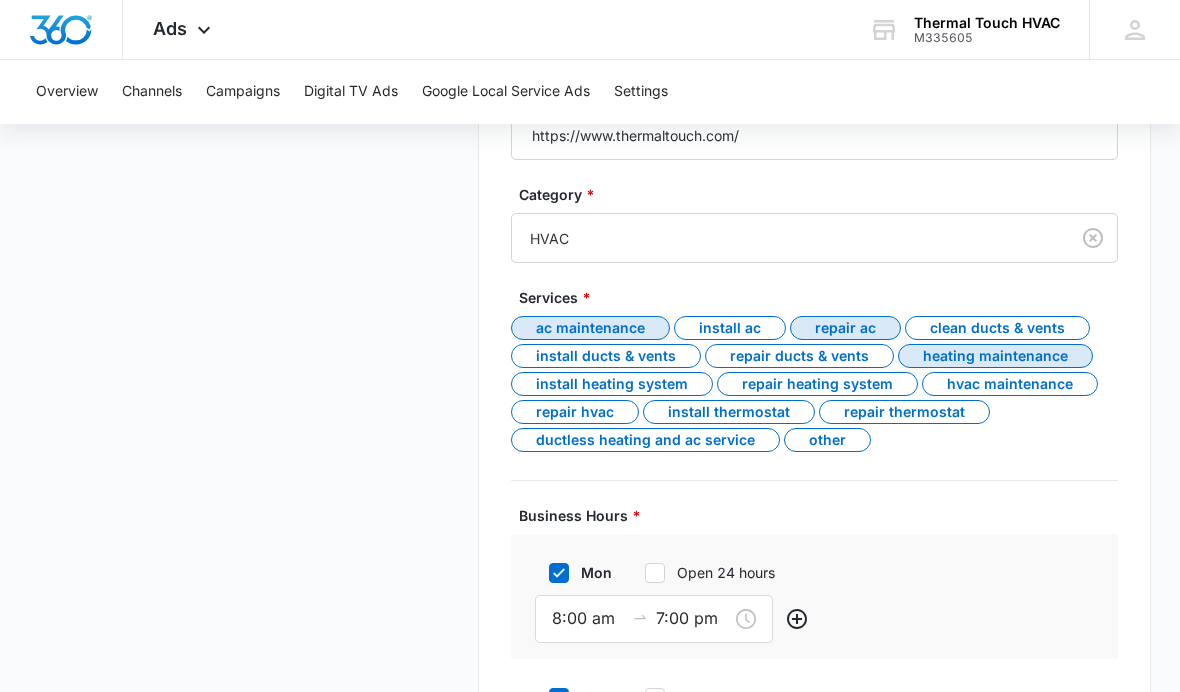 click on "Repair heating system" at bounding box center (817, 384) 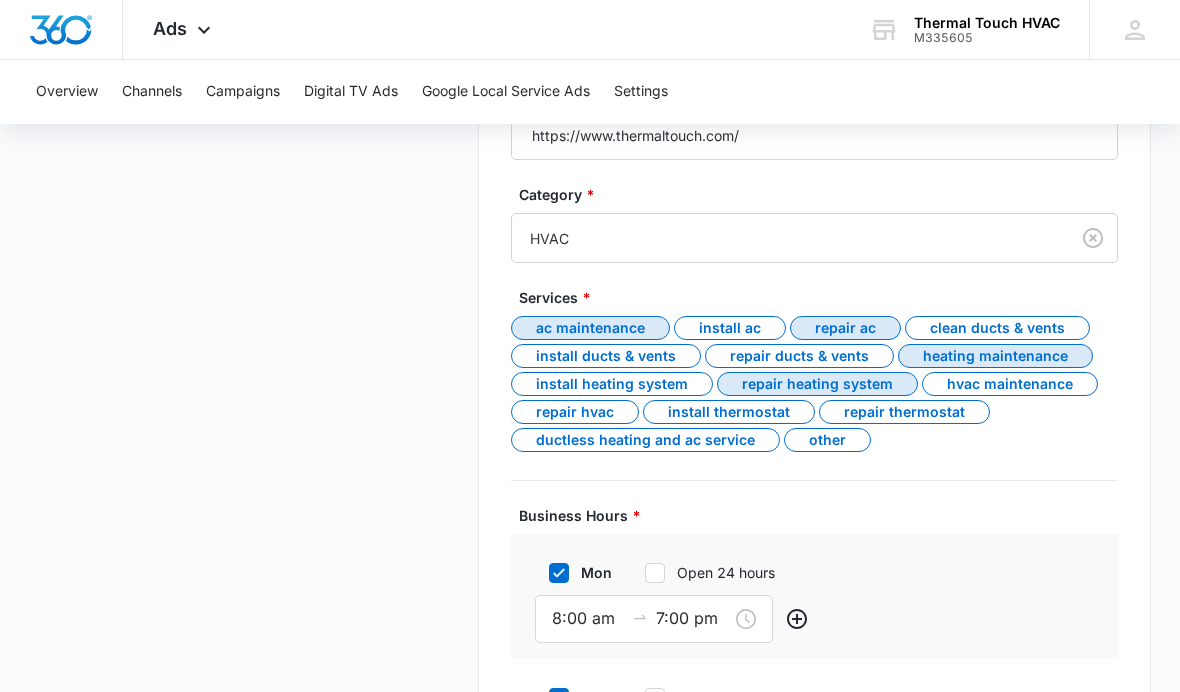 click on "HVAC maintenance" at bounding box center (1010, 384) 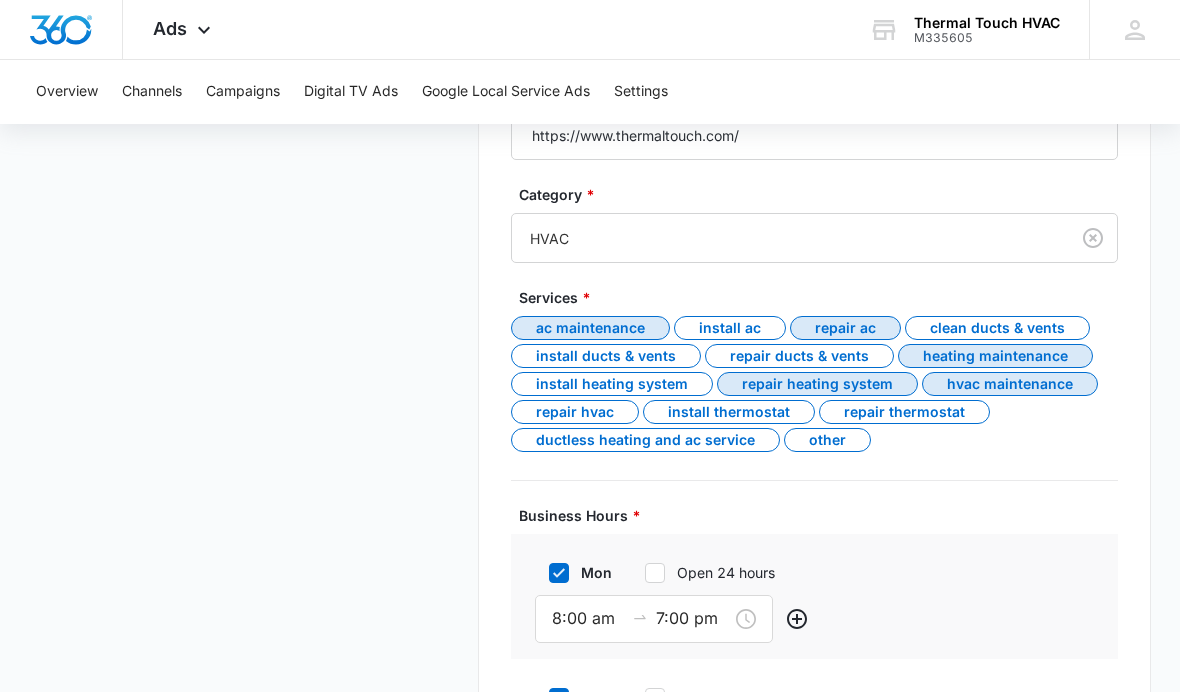 click on "Repair thermostat" at bounding box center (904, 412) 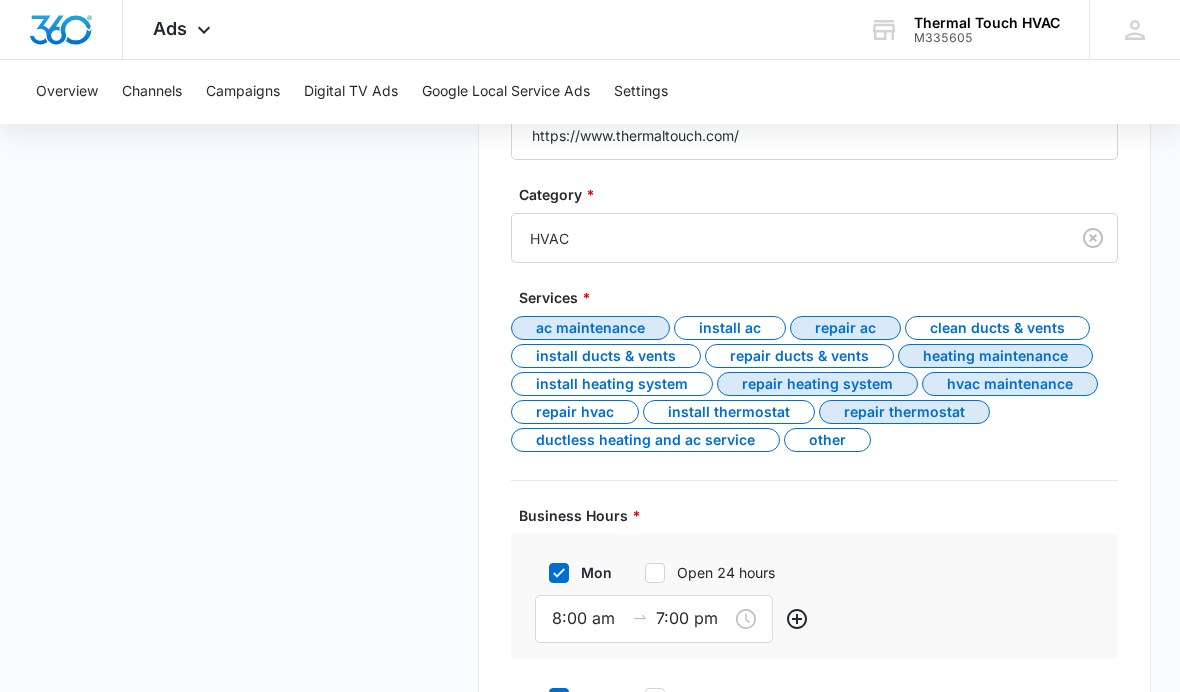 click on "Install thermostat" at bounding box center (729, 412) 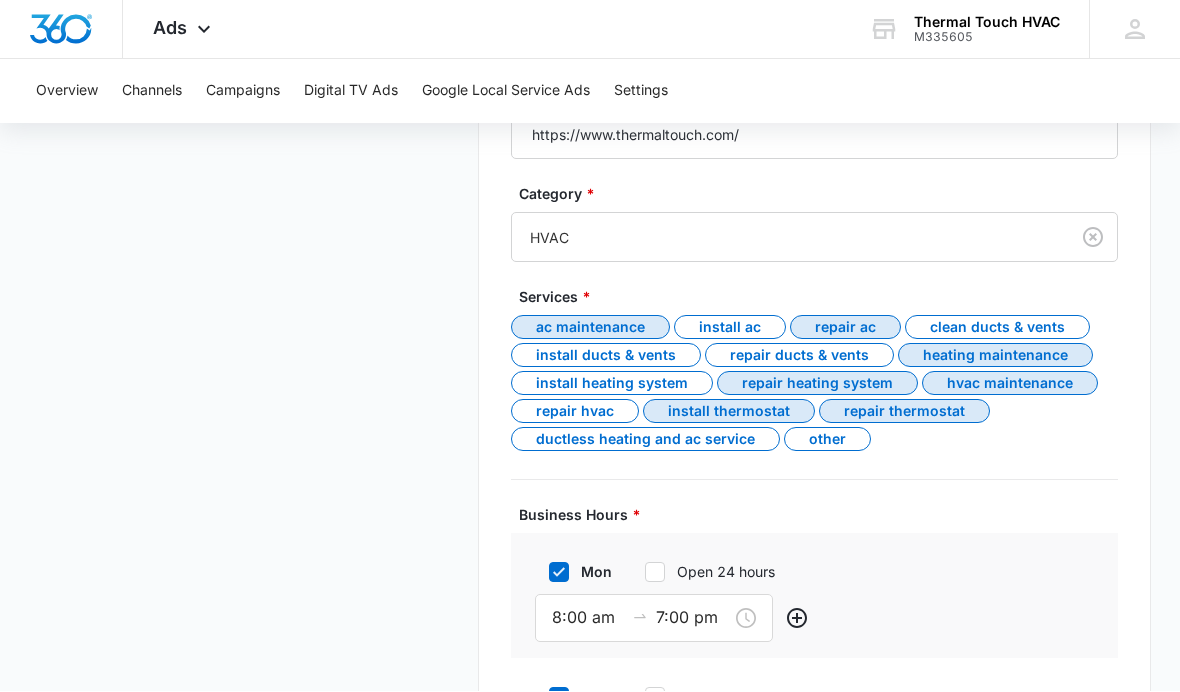 click on "Repair thermostat" at bounding box center (904, 412) 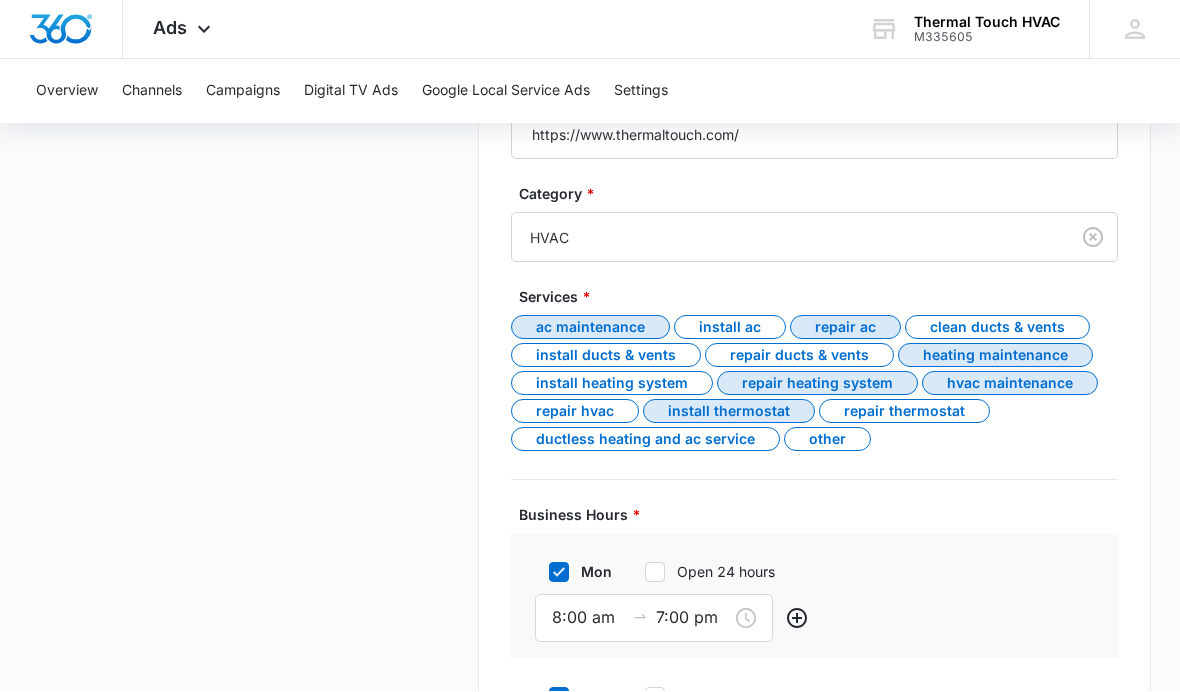 click on "Repair thermostat" at bounding box center [904, 412] 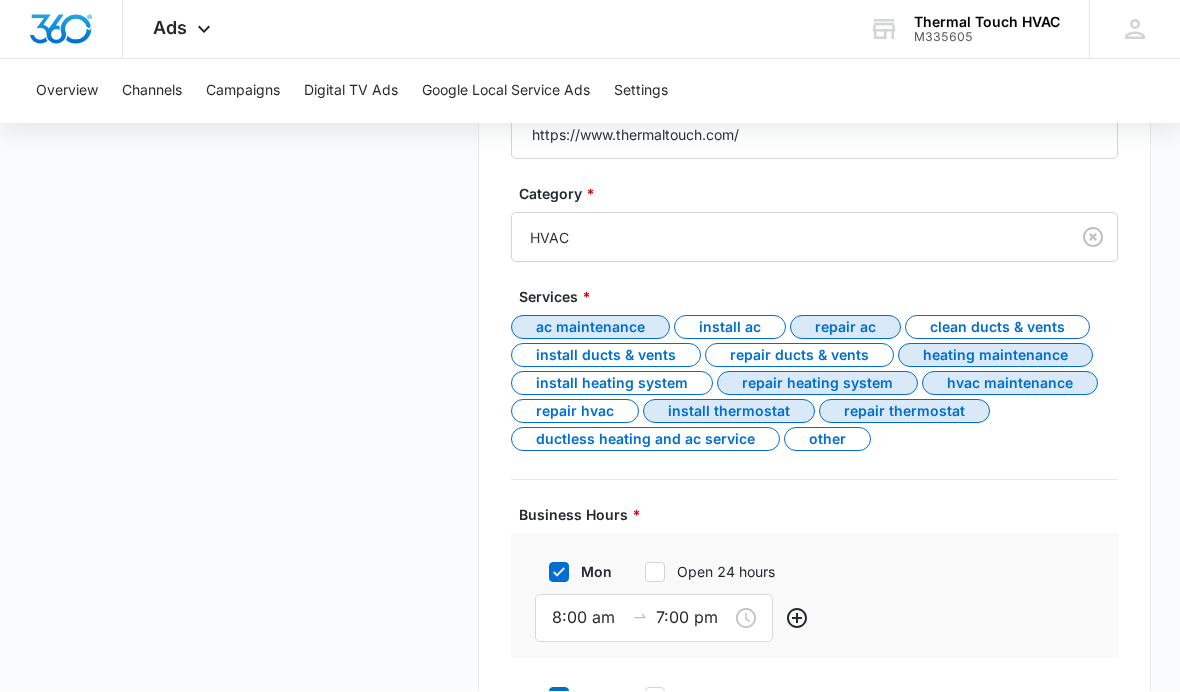 click on "Repair HVAC" at bounding box center (575, 412) 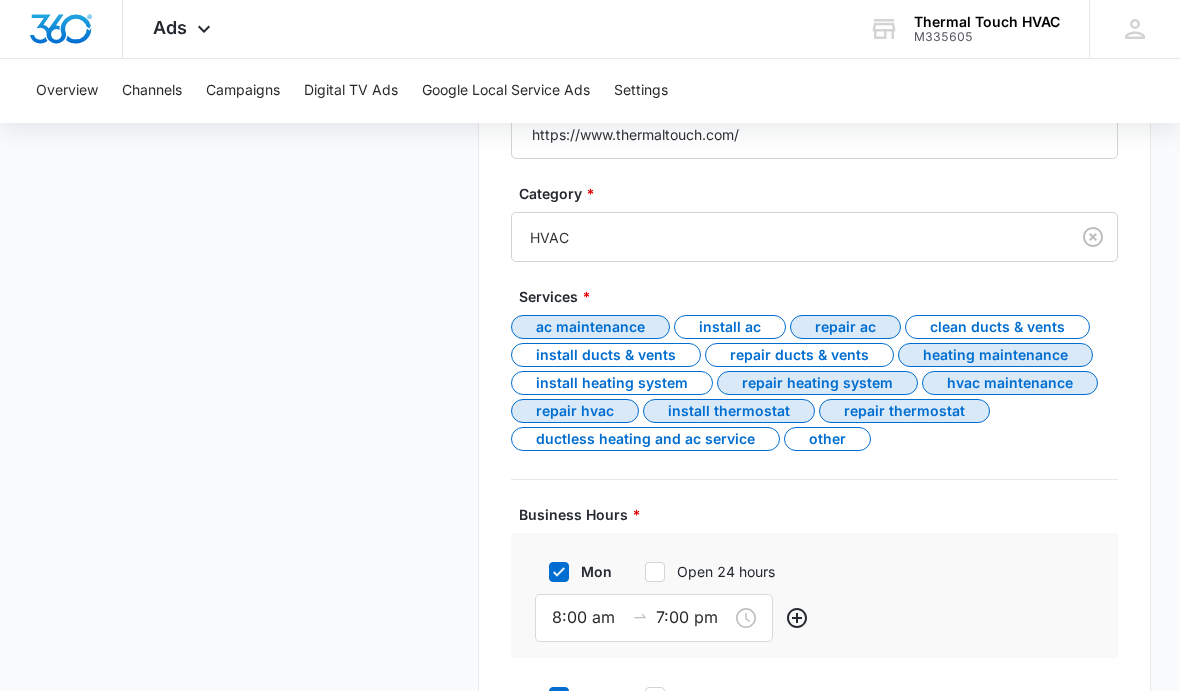 click on "Repair thermostat" at bounding box center (904, 412) 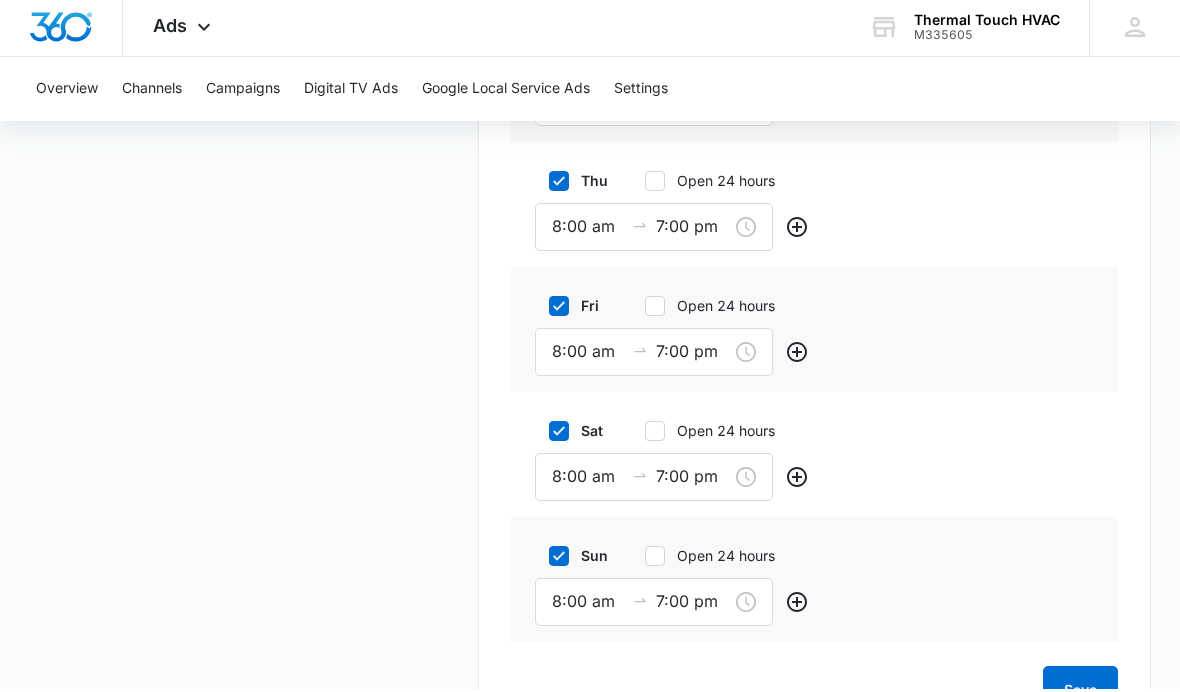 scroll, scrollTop: 2229, scrollLeft: 0, axis: vertical 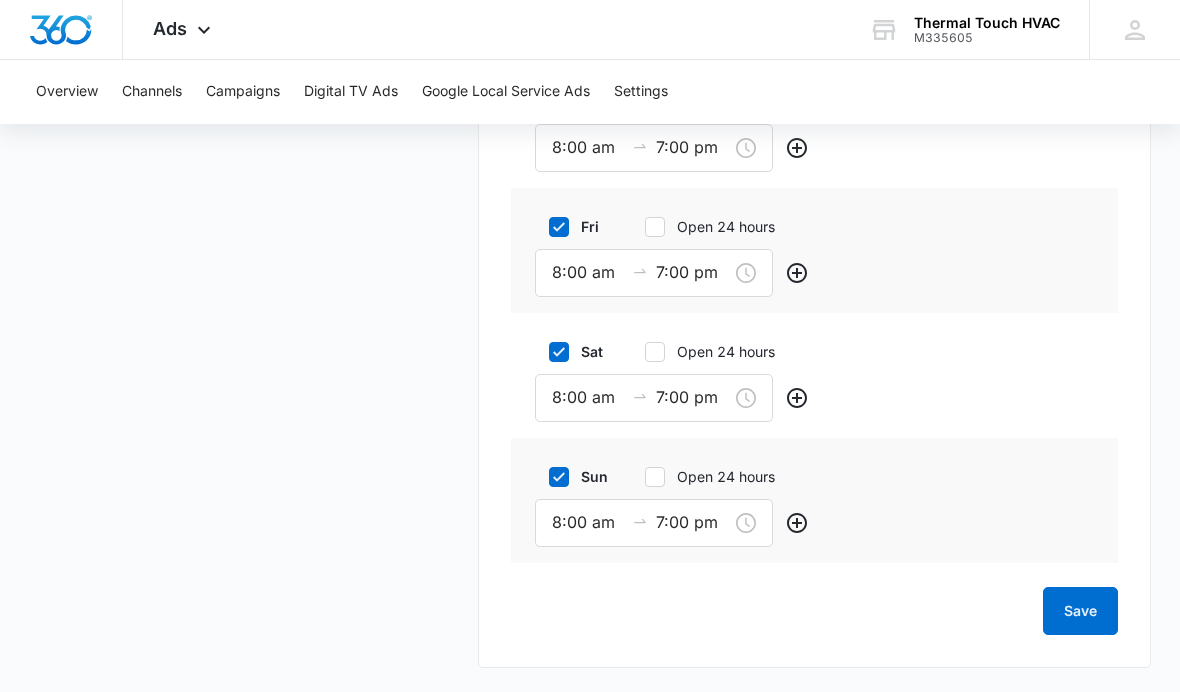click on "Save" at bounding box center (1080, 611) 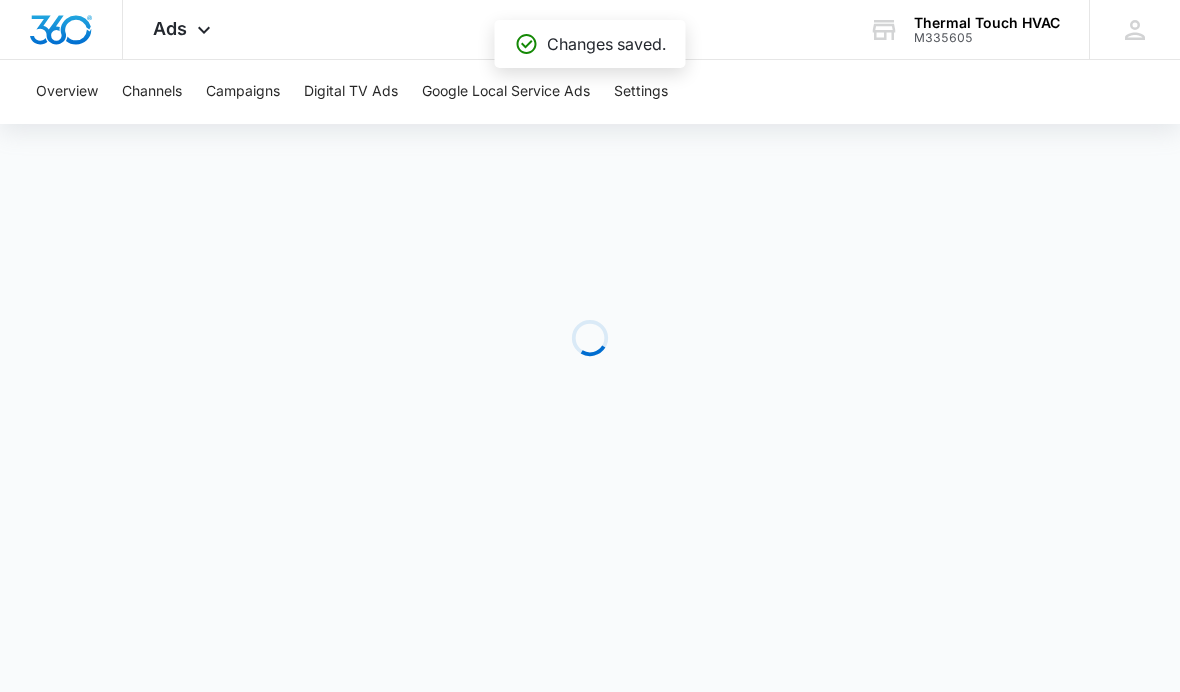 scroll, scrollTop: 0, scrollLeft: 0, axis: both 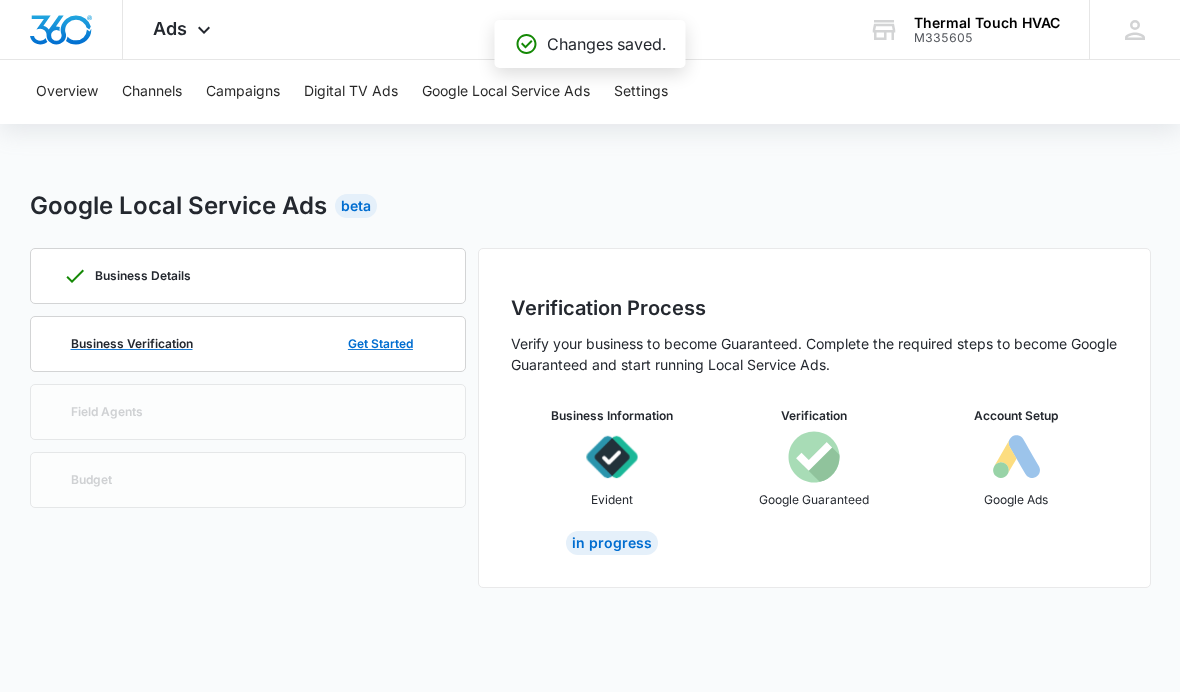 click on "Get Started" at bounding box center (380, 344) 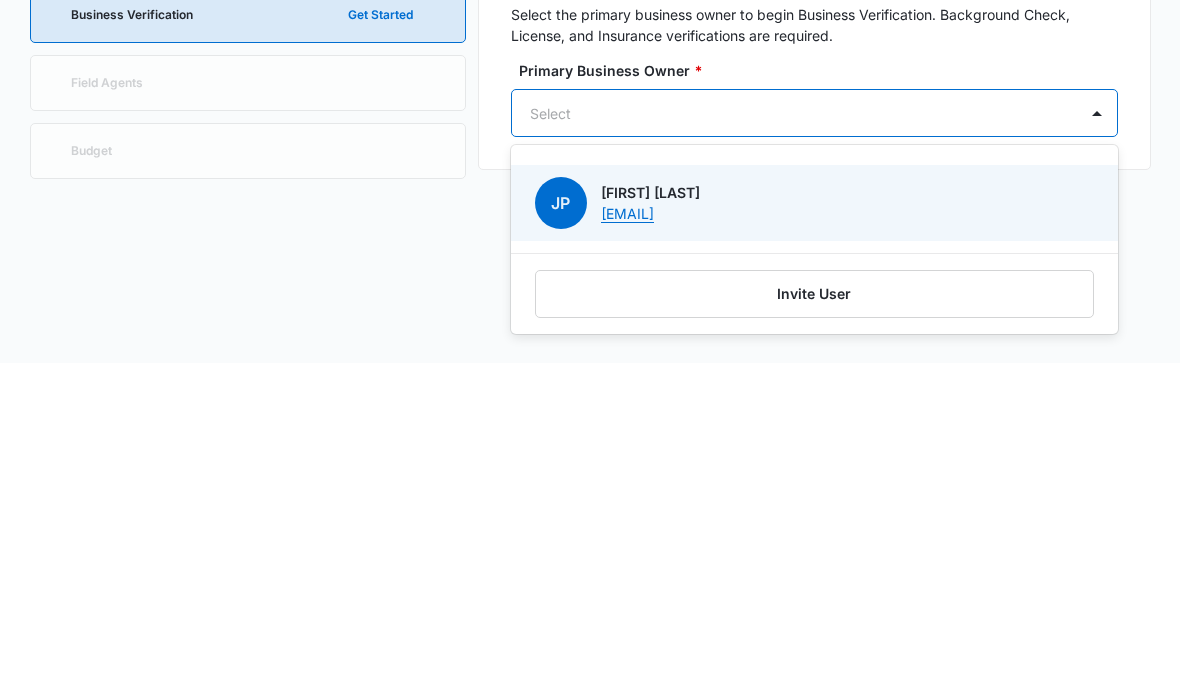 click on "JP Joseph Perry JPerry@ThermalTouch.com" at bounding box center (812, 532) 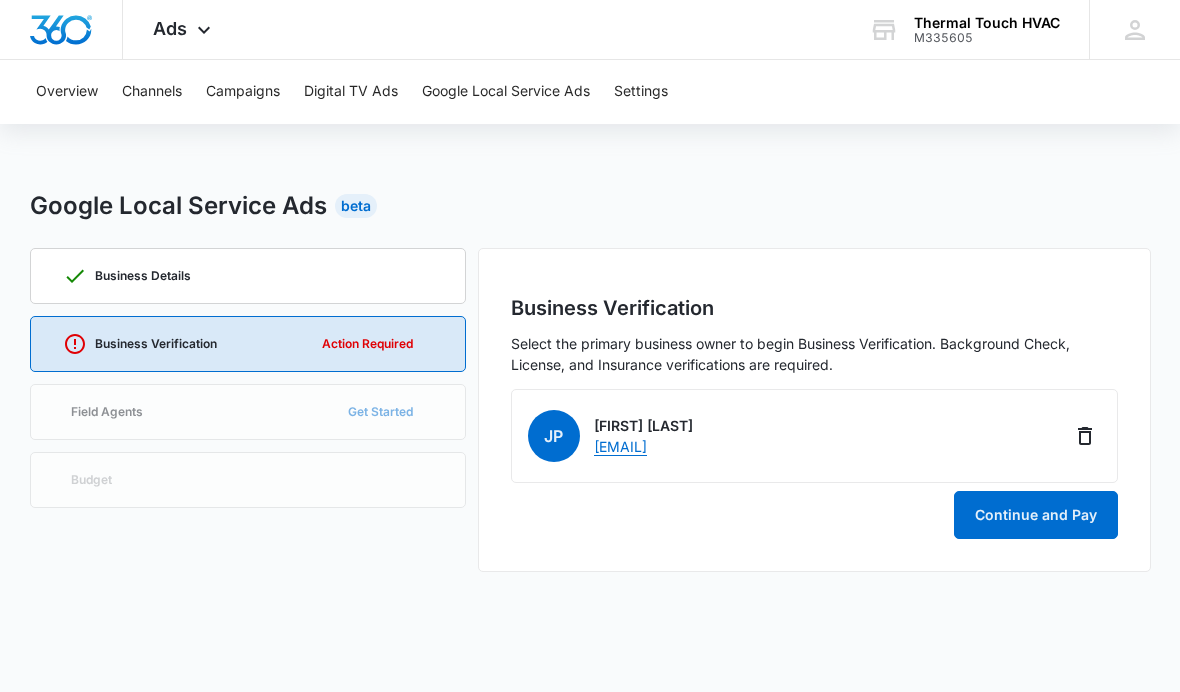 click on "Continue and Pay" at bounding box center (1036, 515) 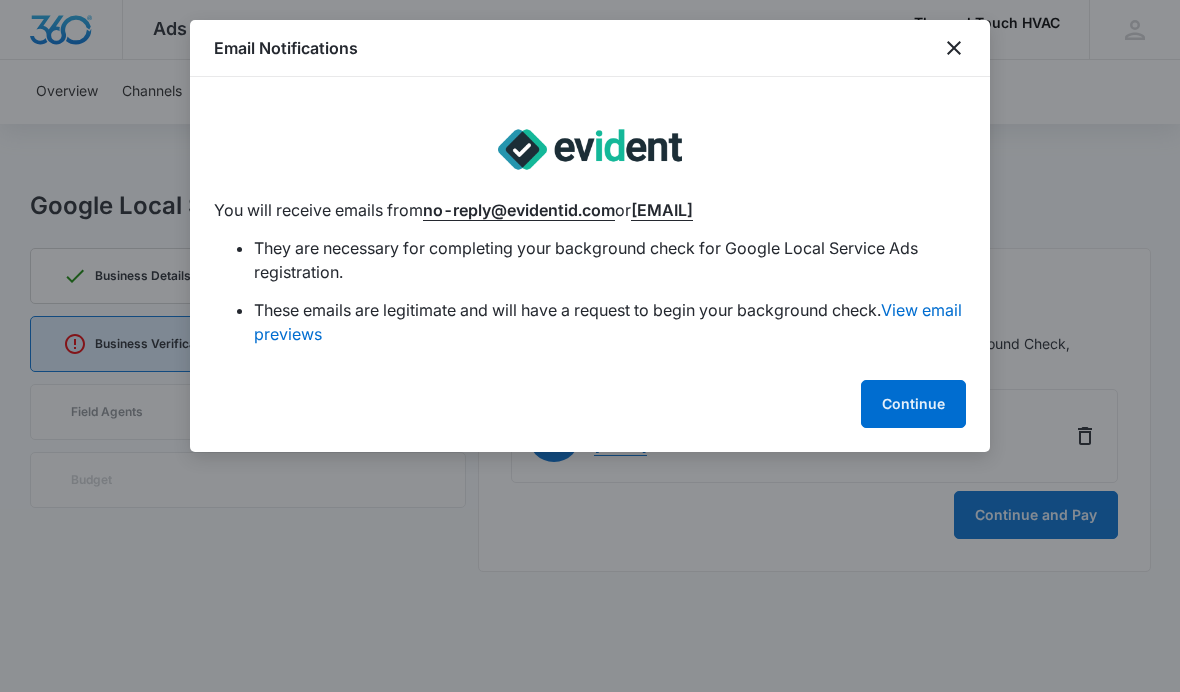 click on "Continue" at bounding box center [913, 404] 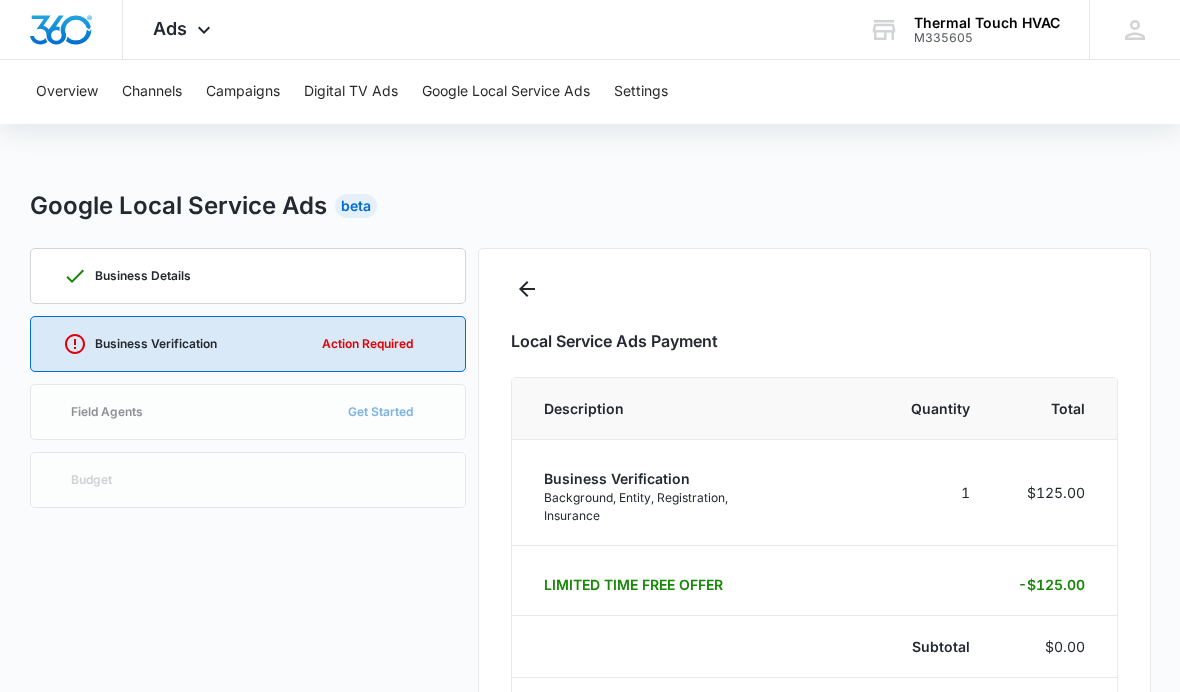 select on "pm_1Rsm6YA4n8RTgNjUIq2g873n" 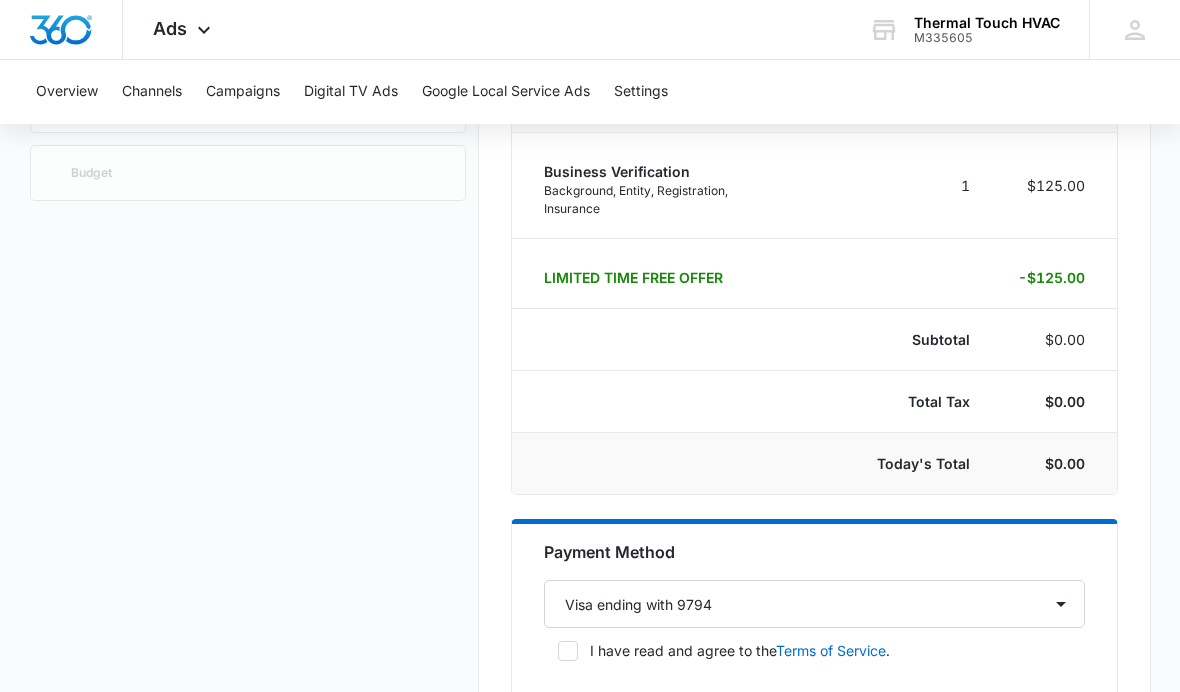 scroll, scrollTop: 459, scrollLeft: 0, axis: vertical 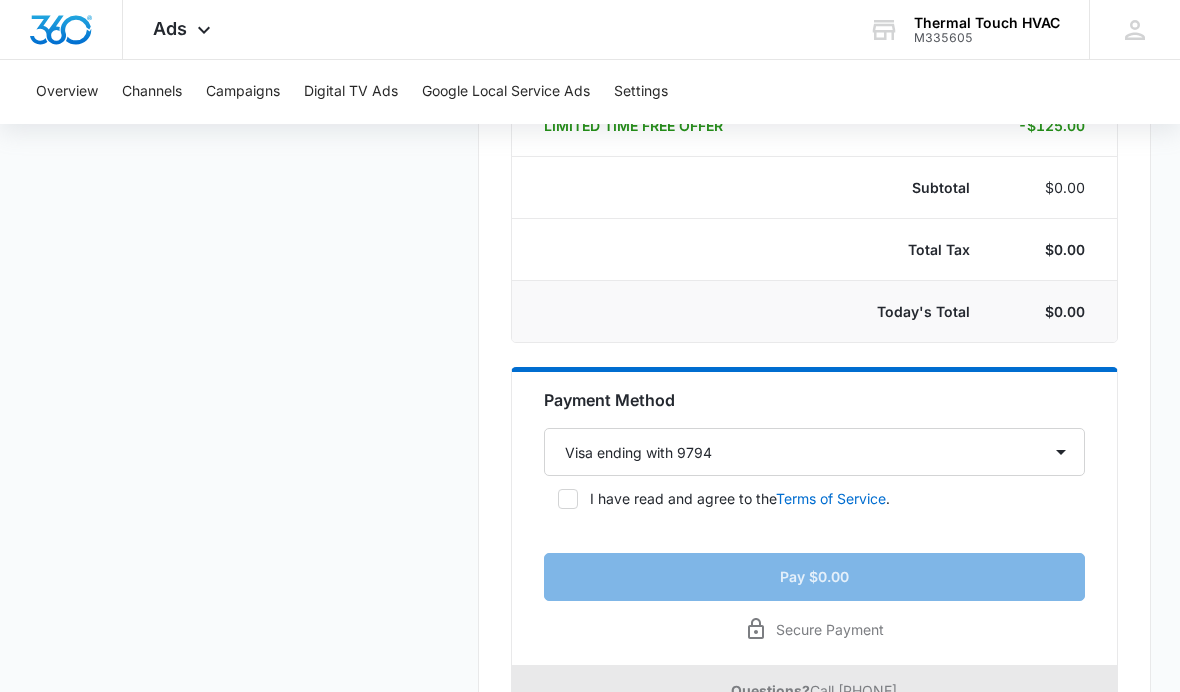 click 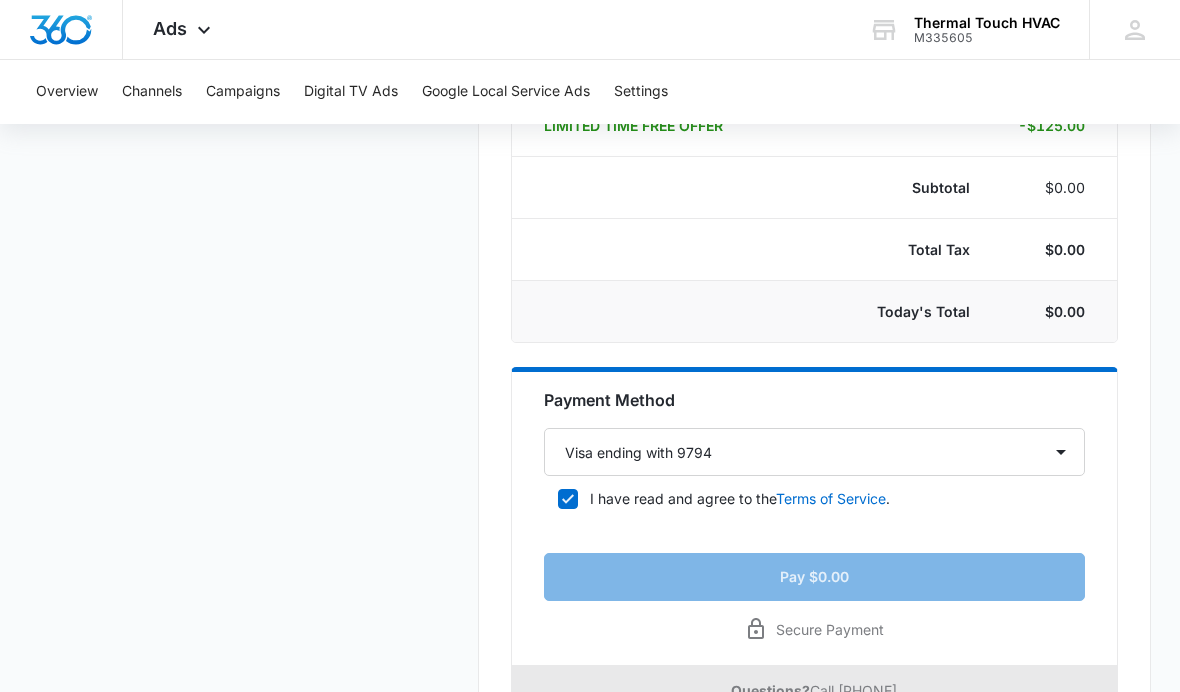 checkbox on "true" 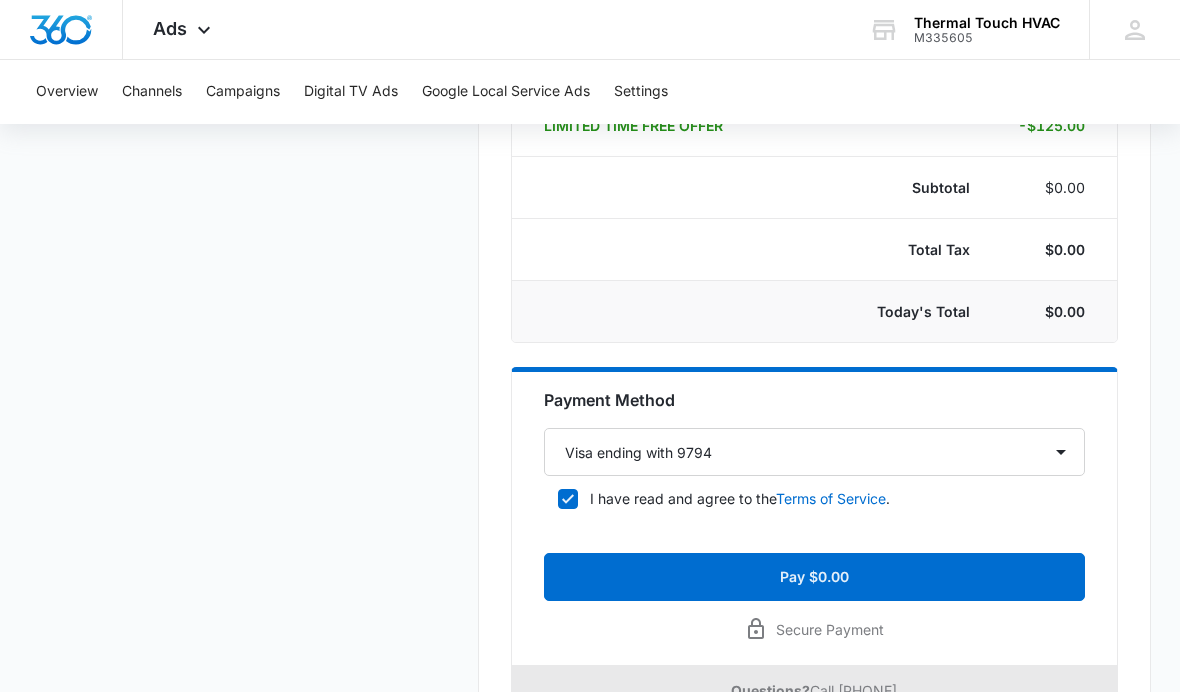 click on "Pay $0.00" at bounding box center (814, 577) 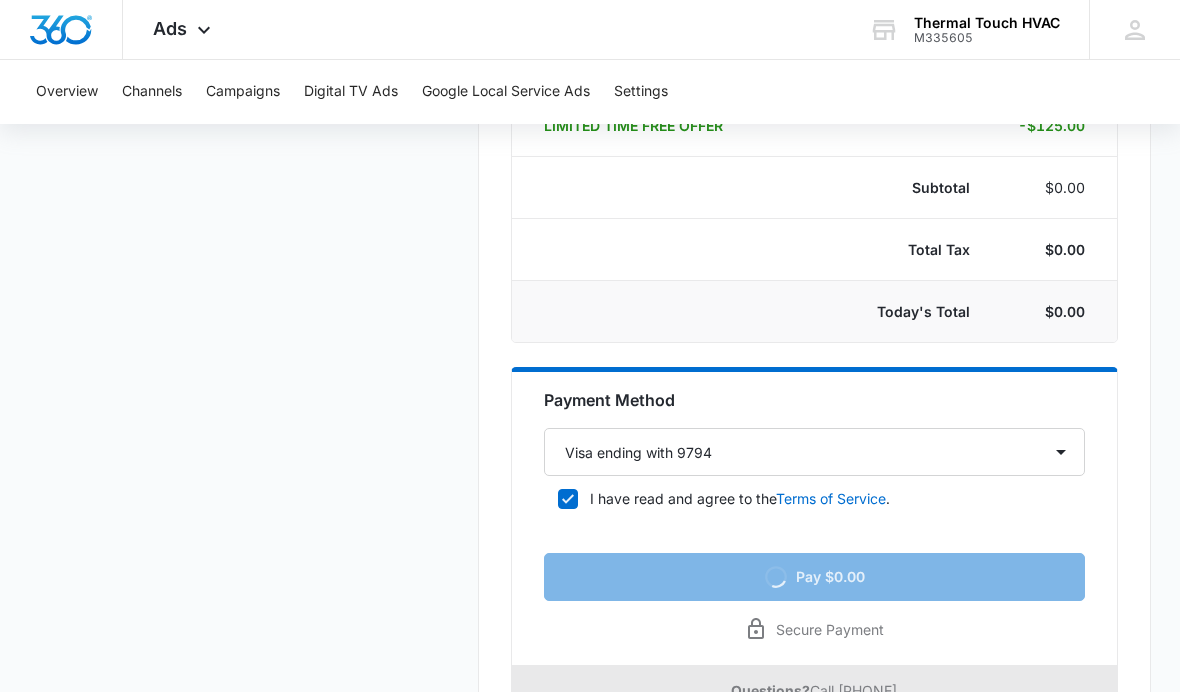 scroll, scrollTop: 0, scrollLeft: 0, axis: both 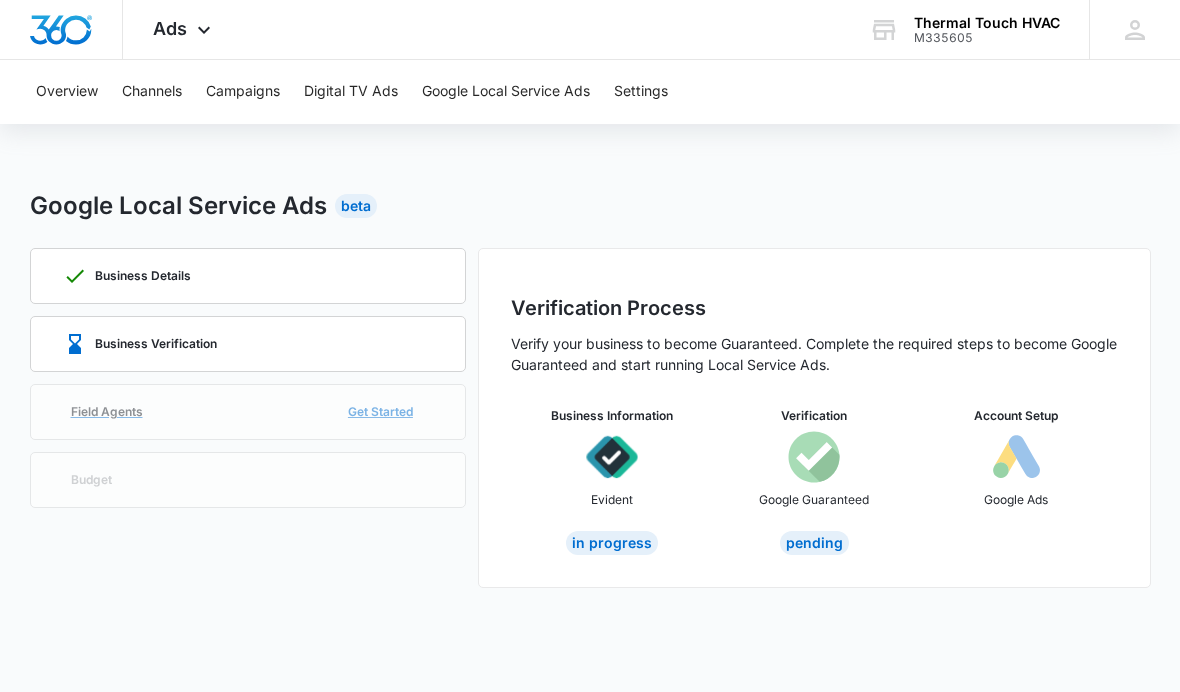 click on "Field Agents Get Started" at bounding box center (248, 412) 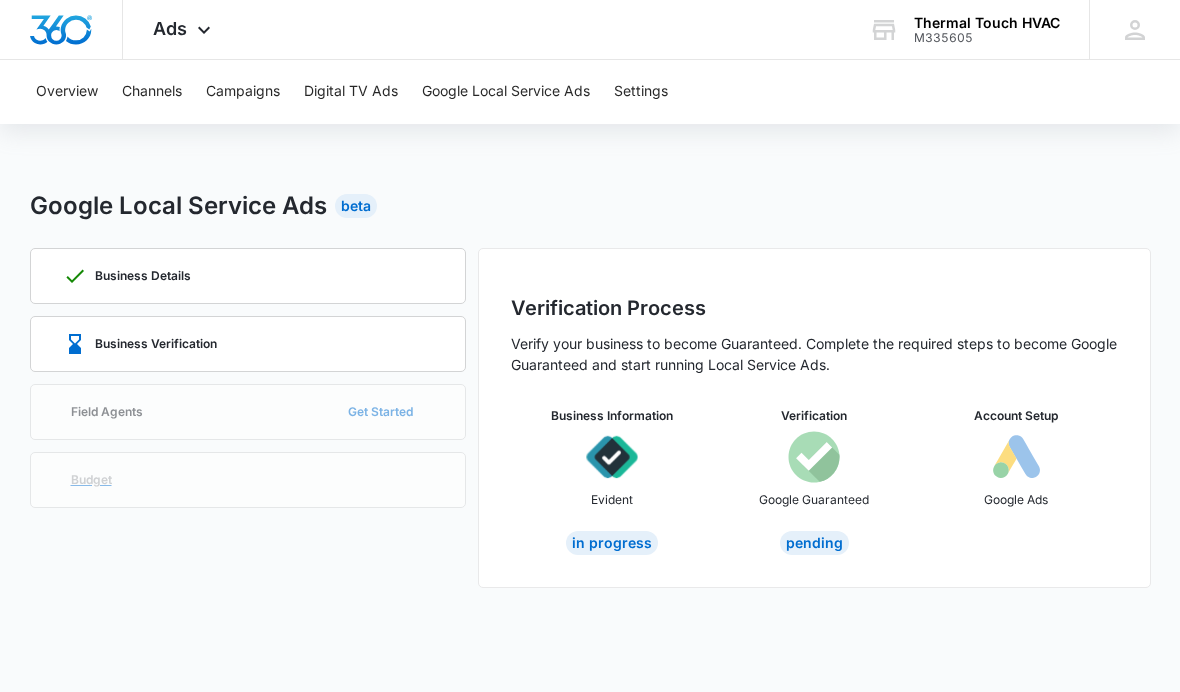click on "Budget" at bounding box center (248, 480) 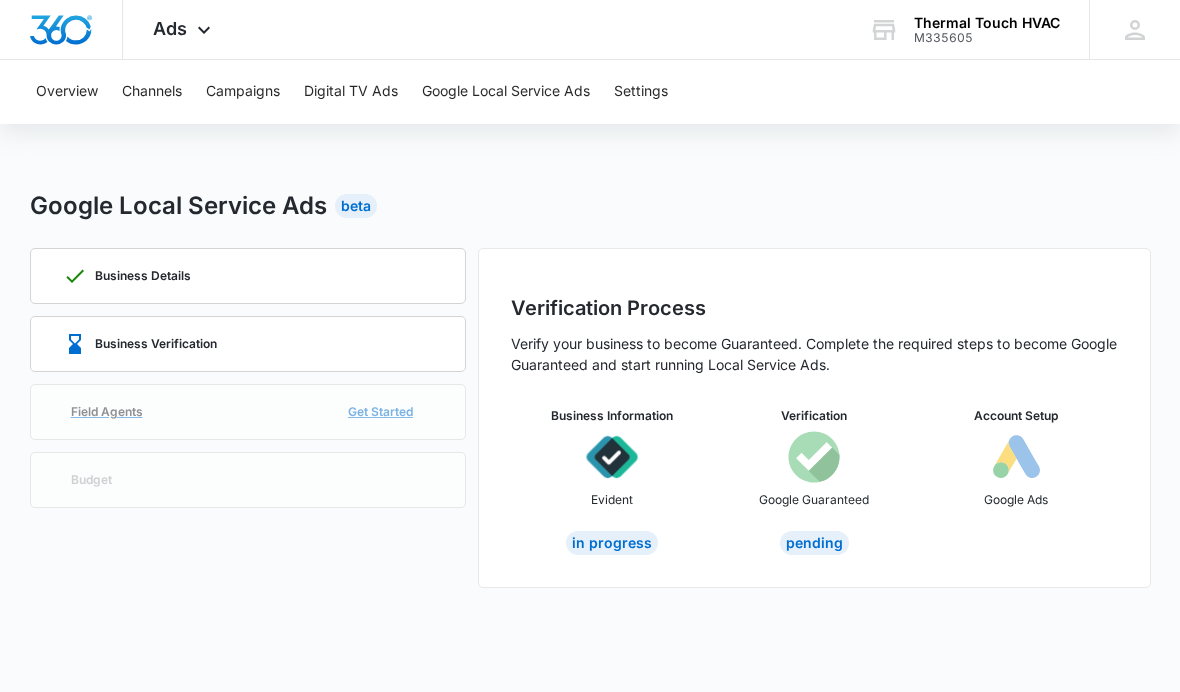 click on "Field Agents Get Started" at bounding box center (248, 412) 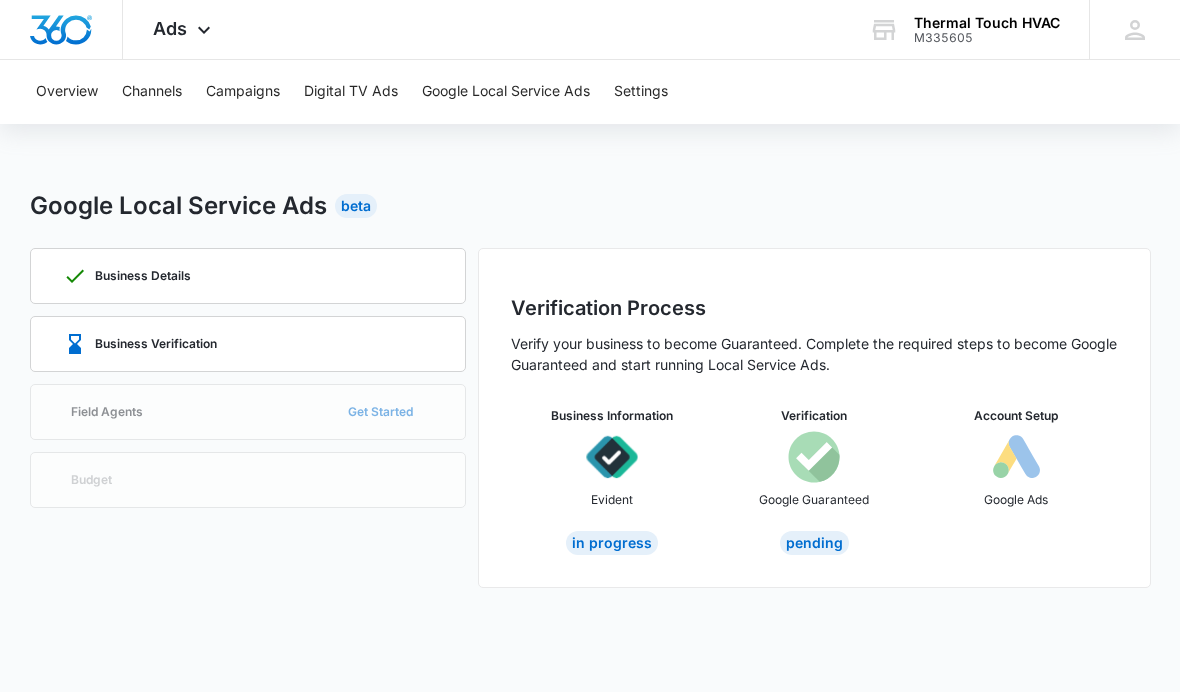 click on "Pending" at bounding box center [814, 543] 